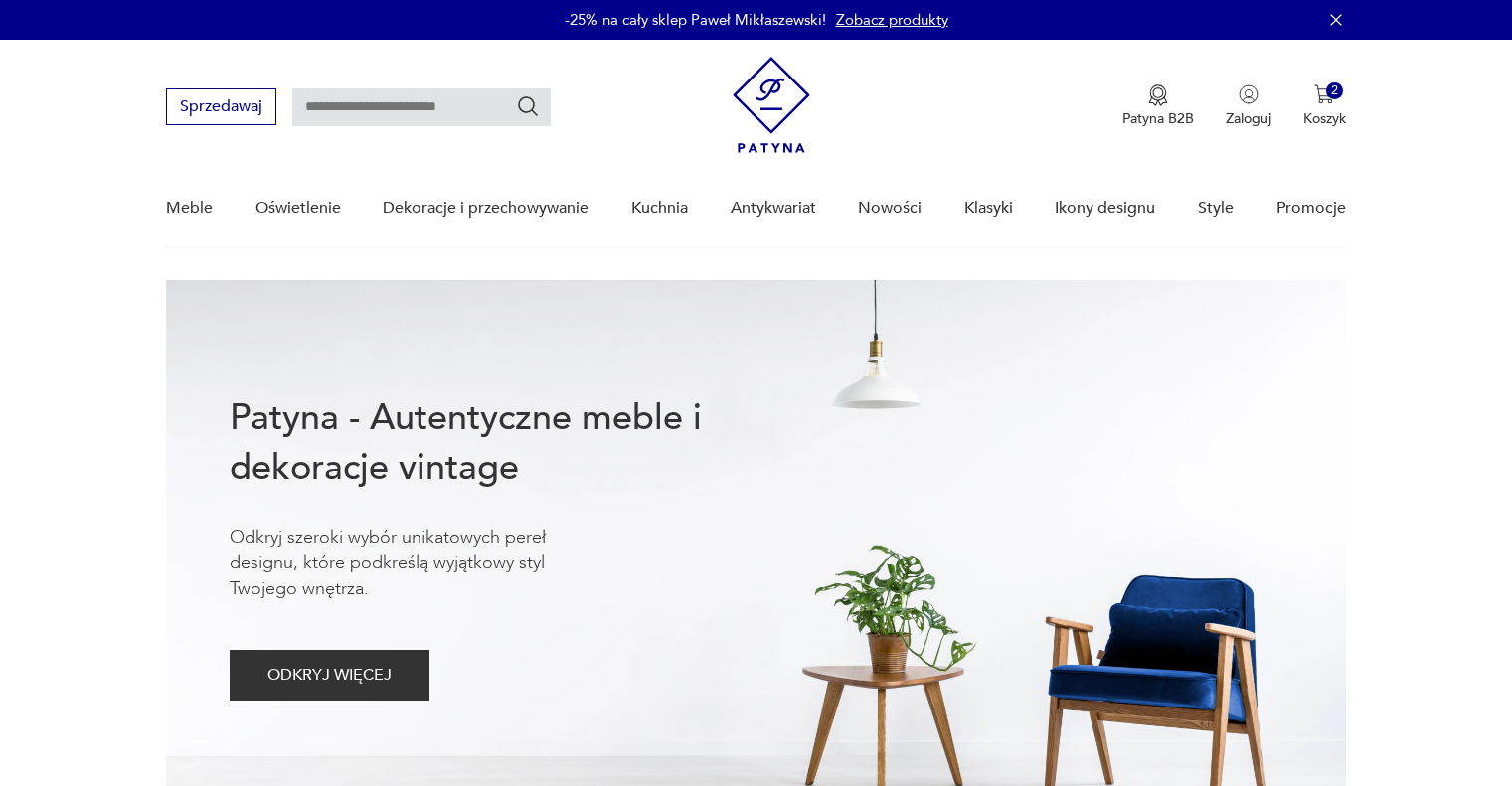 scroll, scrollTop: 0, scrollLeft: 0, axis: both 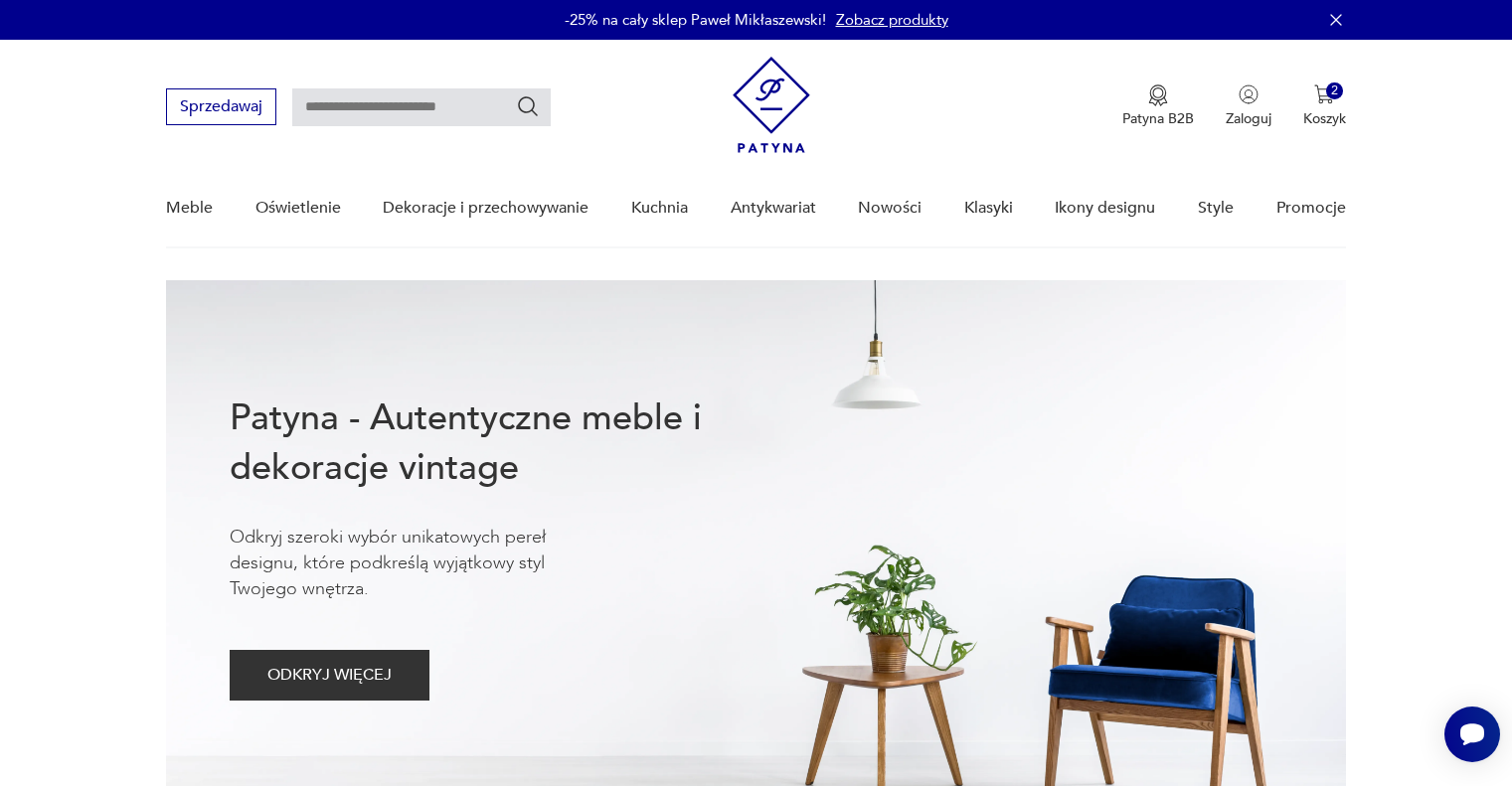 click on "Patyna B2B Zaloguj 2 Koszyk Twój koszyk ( 2 ) Pięknie malowany pojemnik ceramiczny z [COUNTRY]. Stan idealny minus. 1  x  90,00  PLN Pojemnik z przykrywką do kuchni, porcelana Bogucice, wzór dzika róża 1  x  36,00  PLN Razem 126,00  PLN IDŹ DO KOSZYKA" at bounding box center (1039, 106) 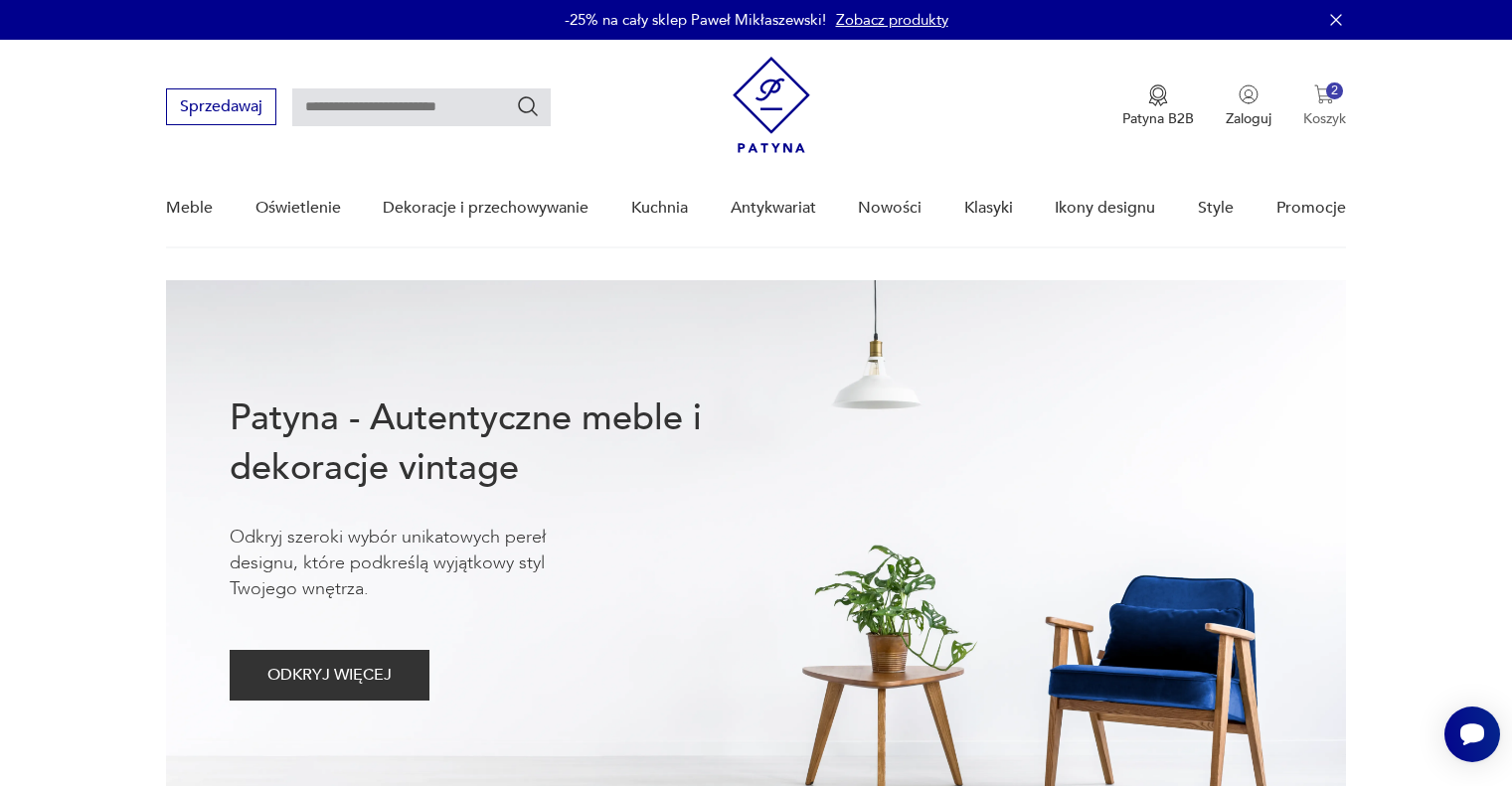 click at bounding box center [1324, 94] 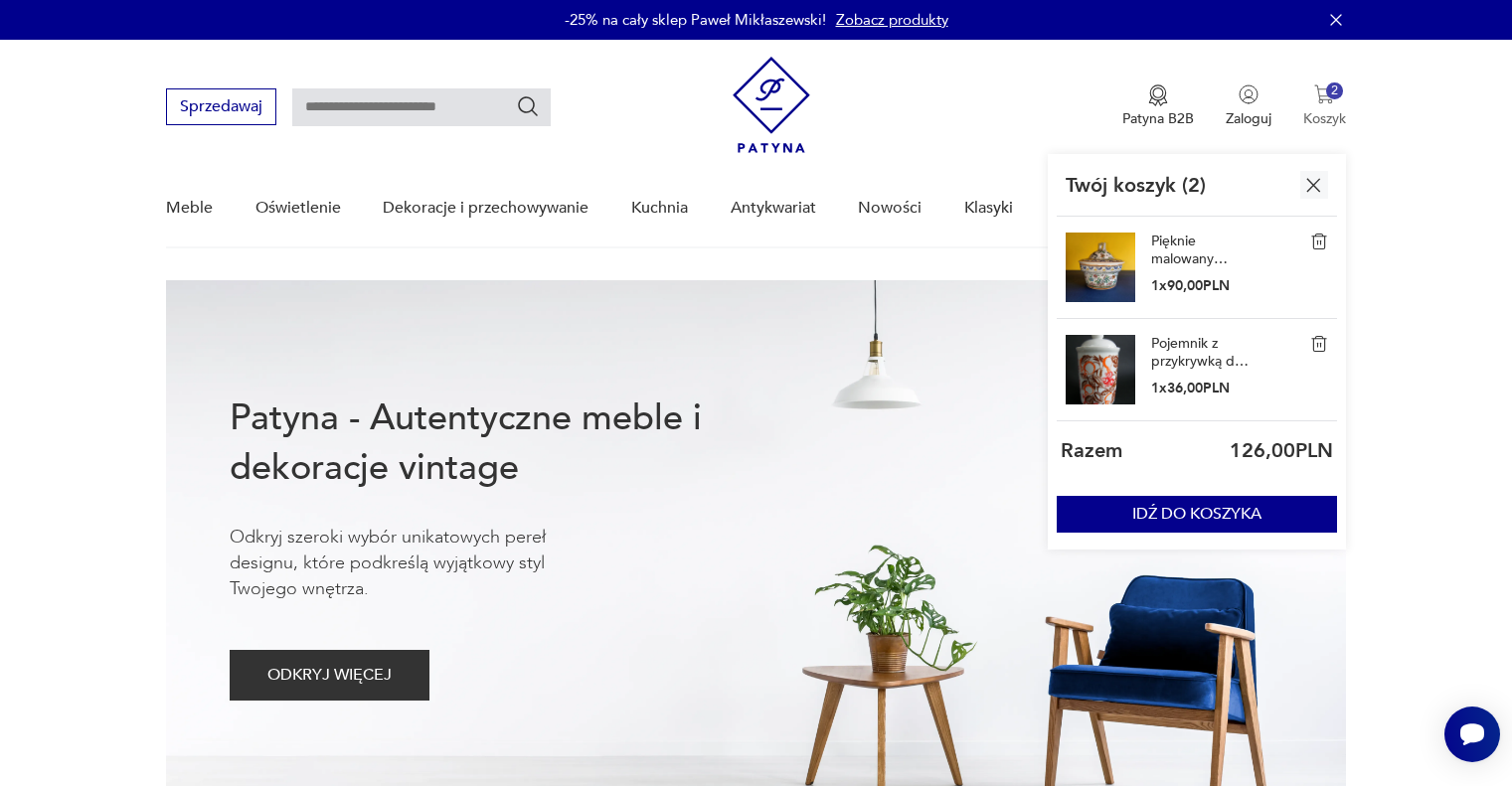 click at bounding box center [1324, 94] 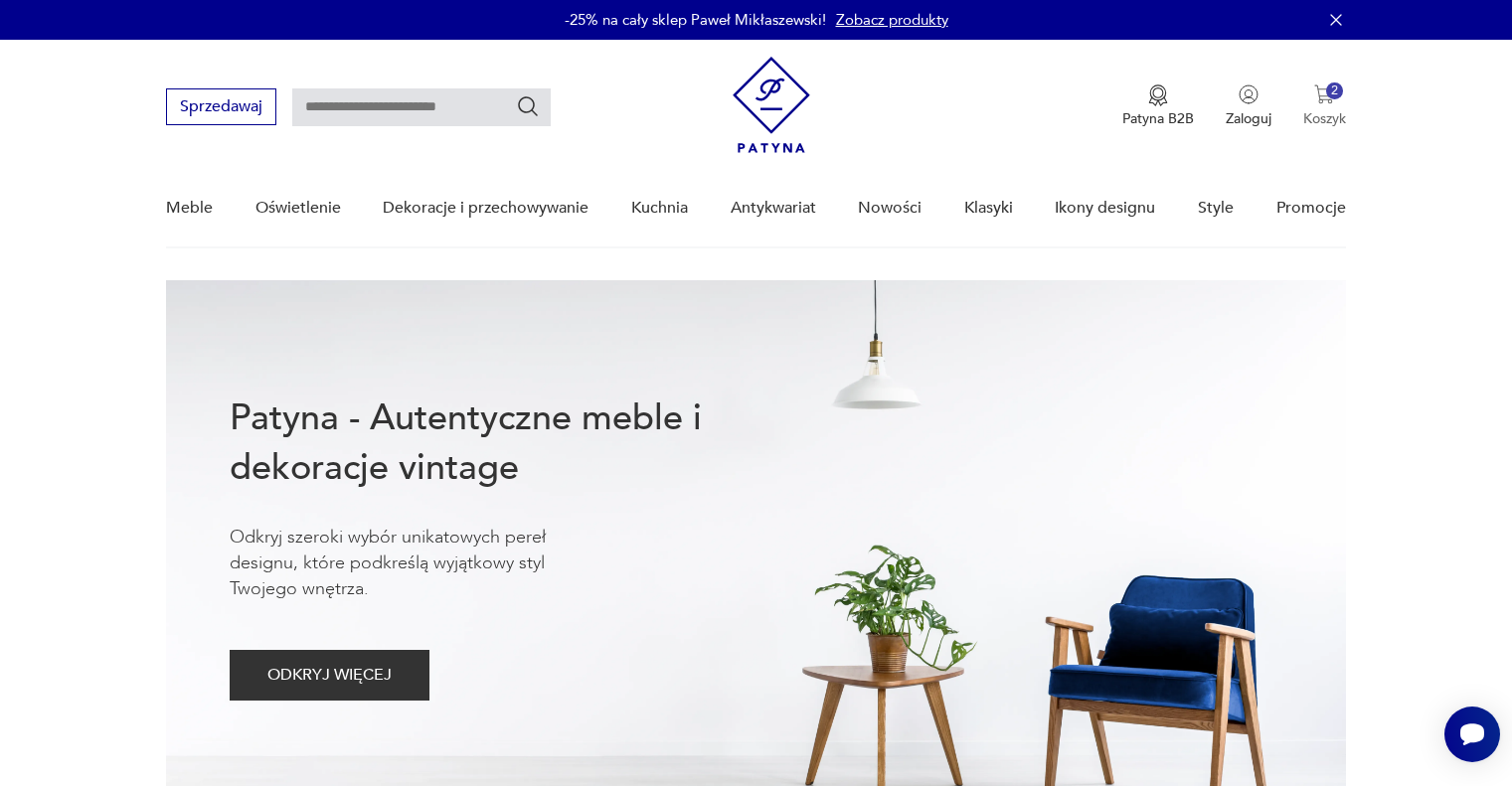click at bounding box center [1324, 94] 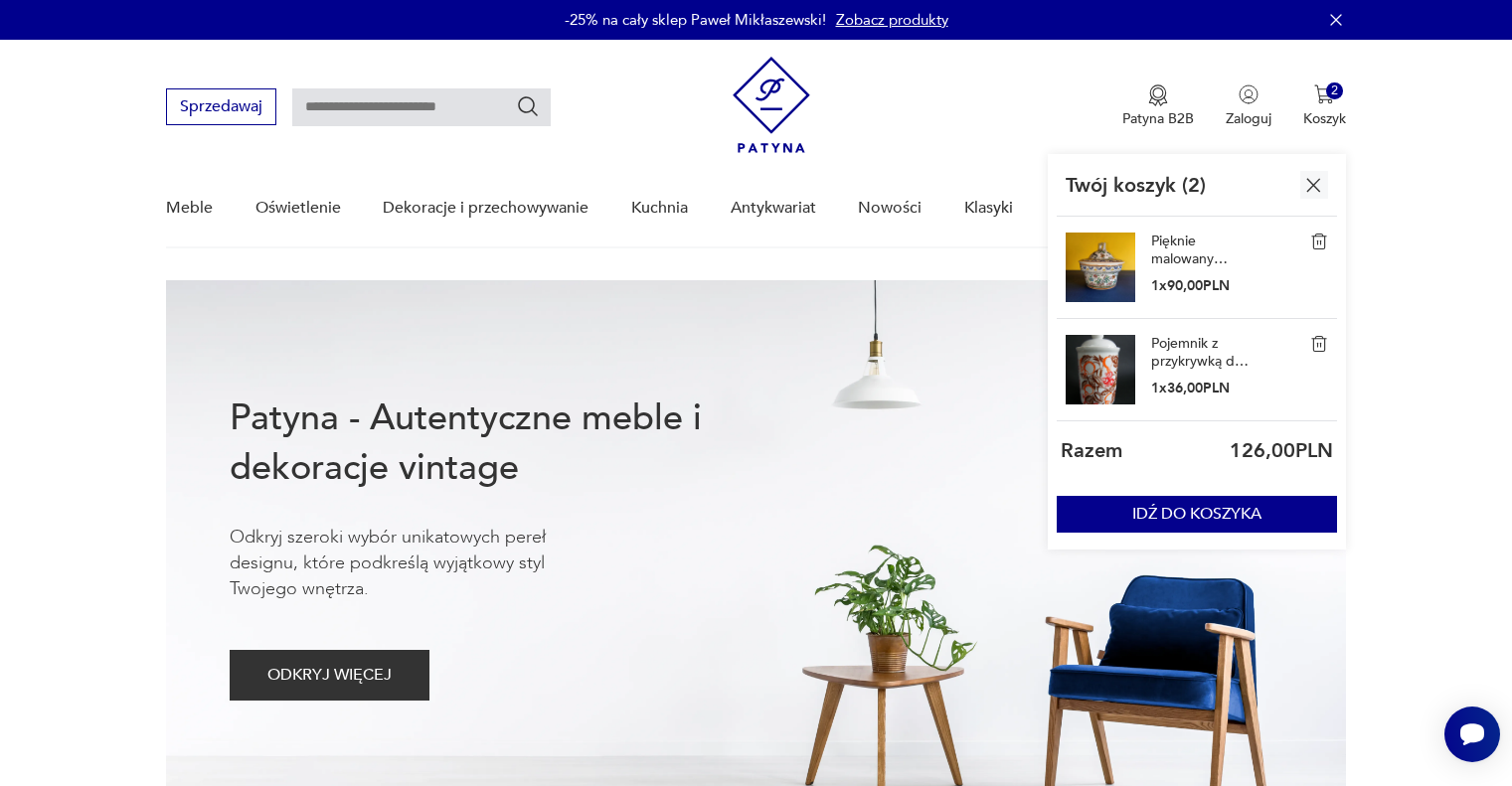 click on "Pojemnik z przykrywką do kuchni, porcelana Bogucice, wzór dzika róża" at bounding box center (1201, 353) 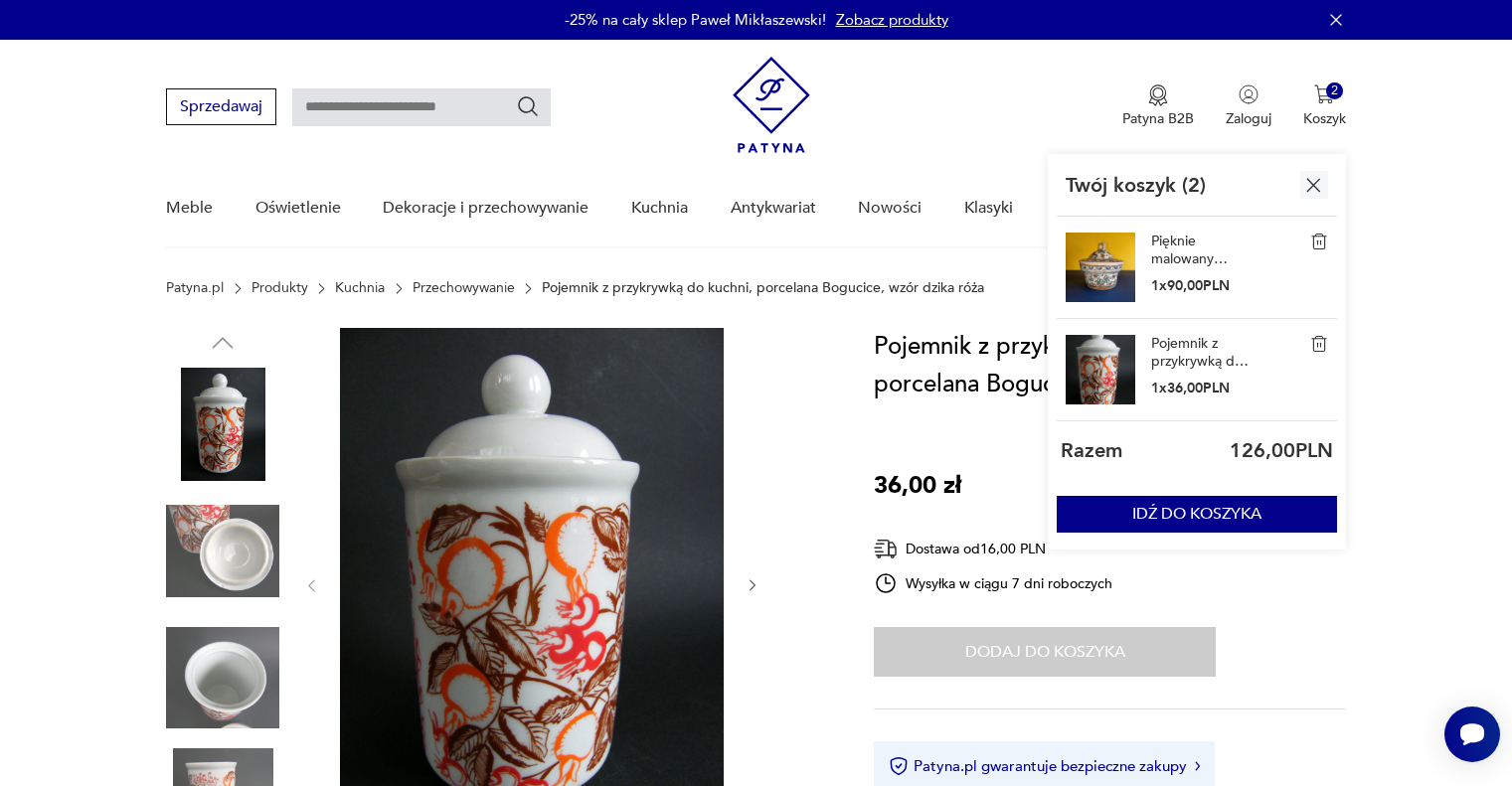 click at bounding box center [496, 616] 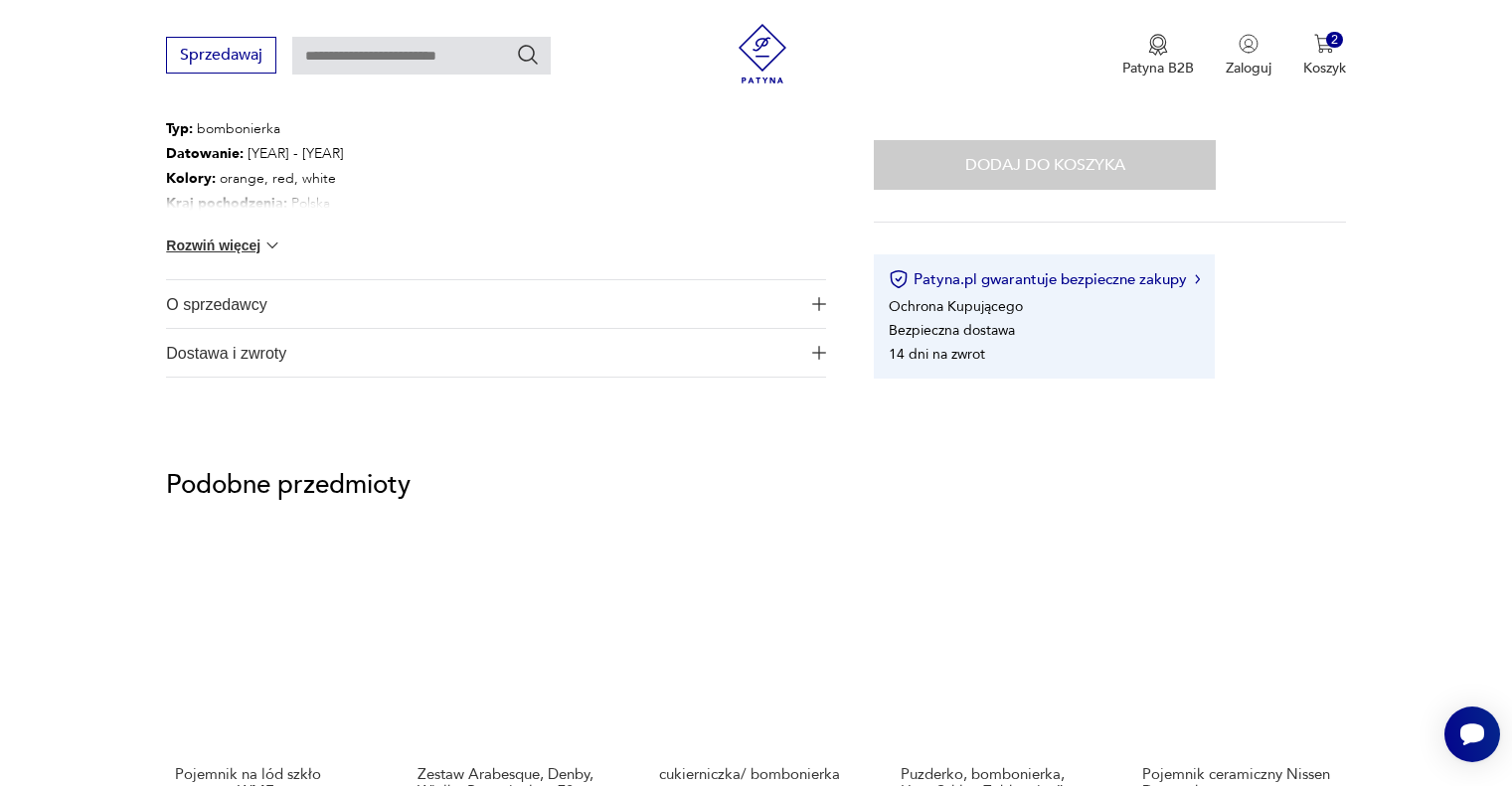 scroll, scrollTop: 1093, scrollLeft: 0, axis: vertical 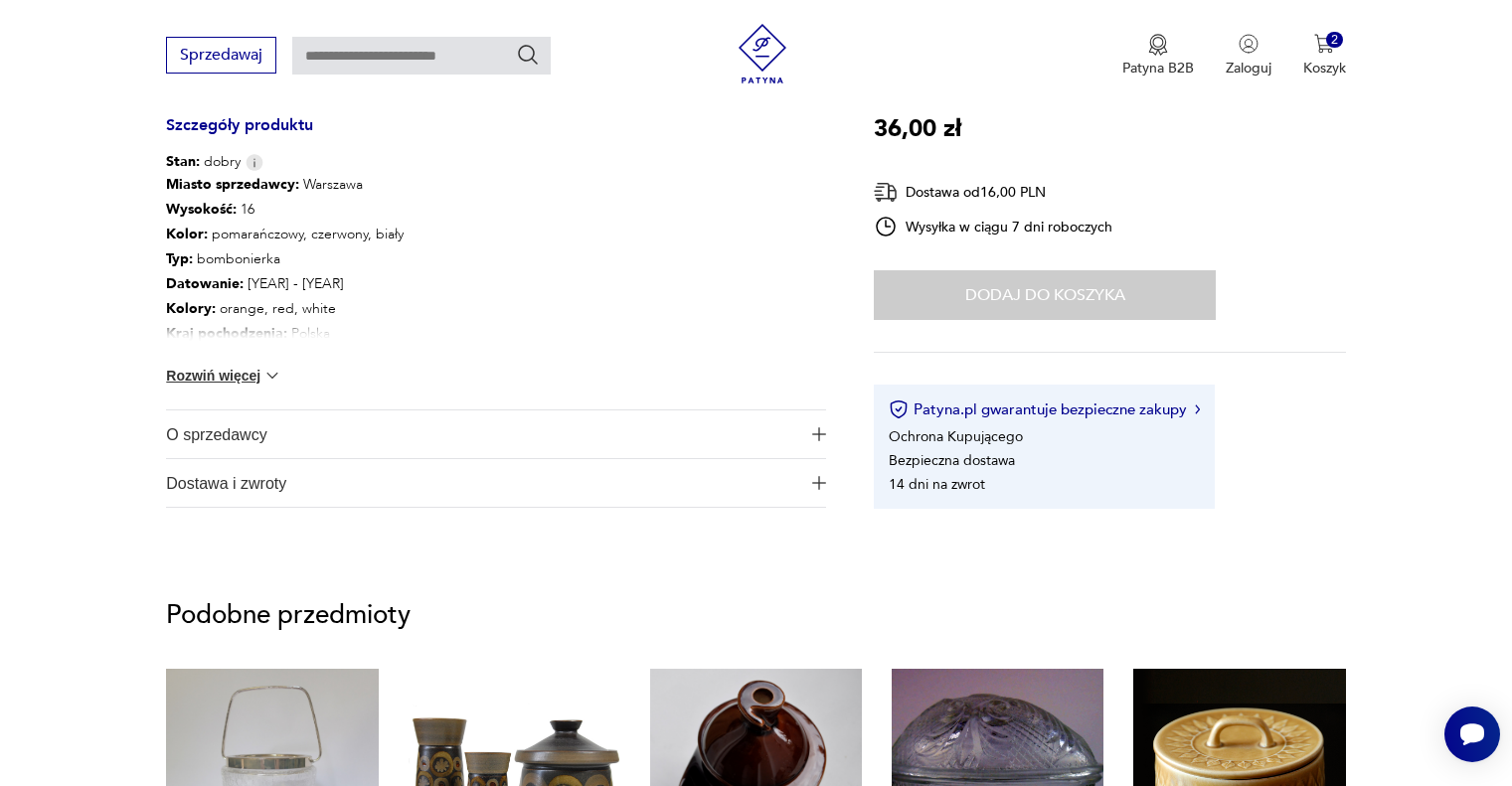 click on "O sprzedawcy" at bounding box center [482, 434] 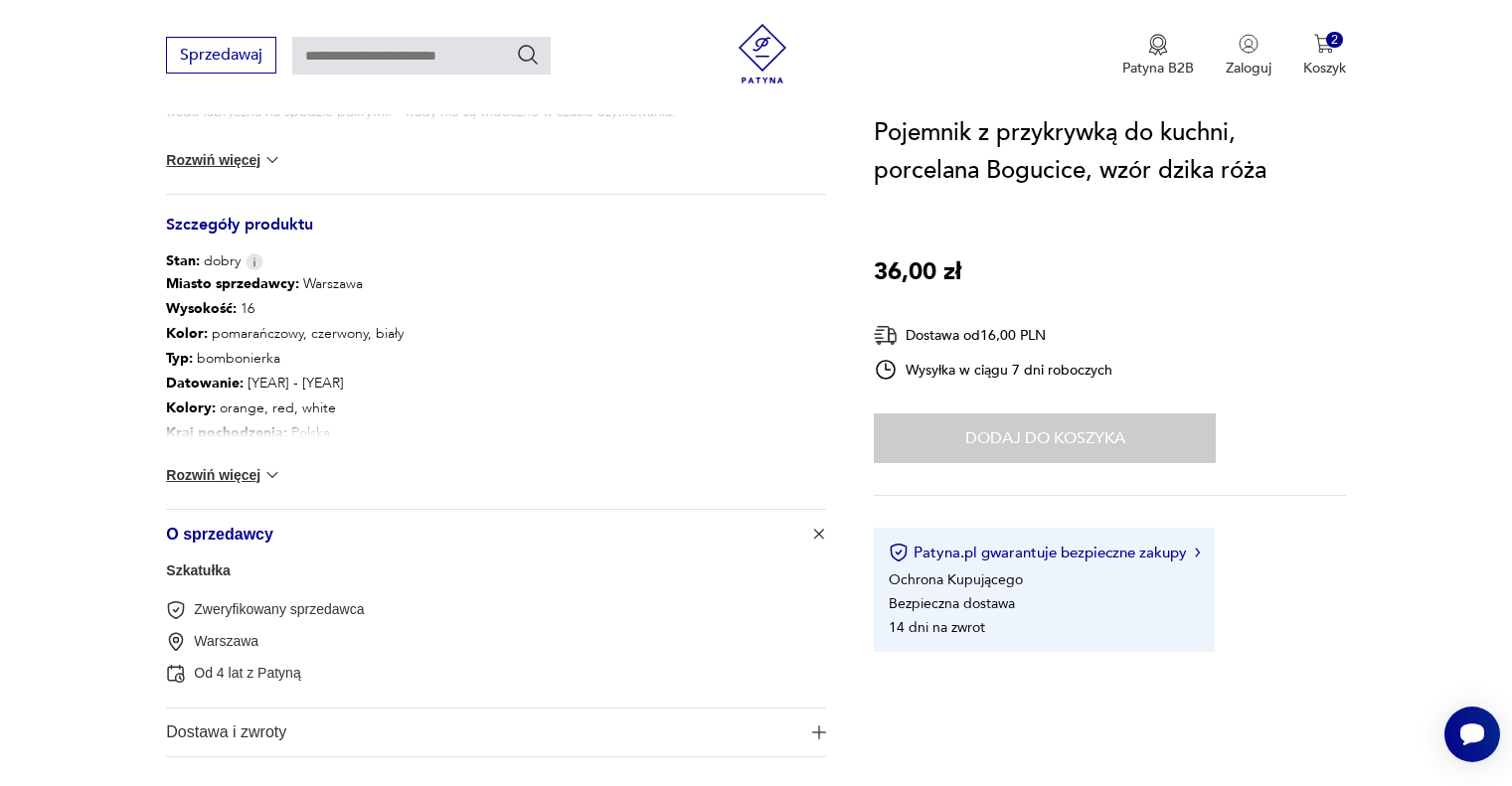 click on "Szkatułka" at bounding box center (198, 570) 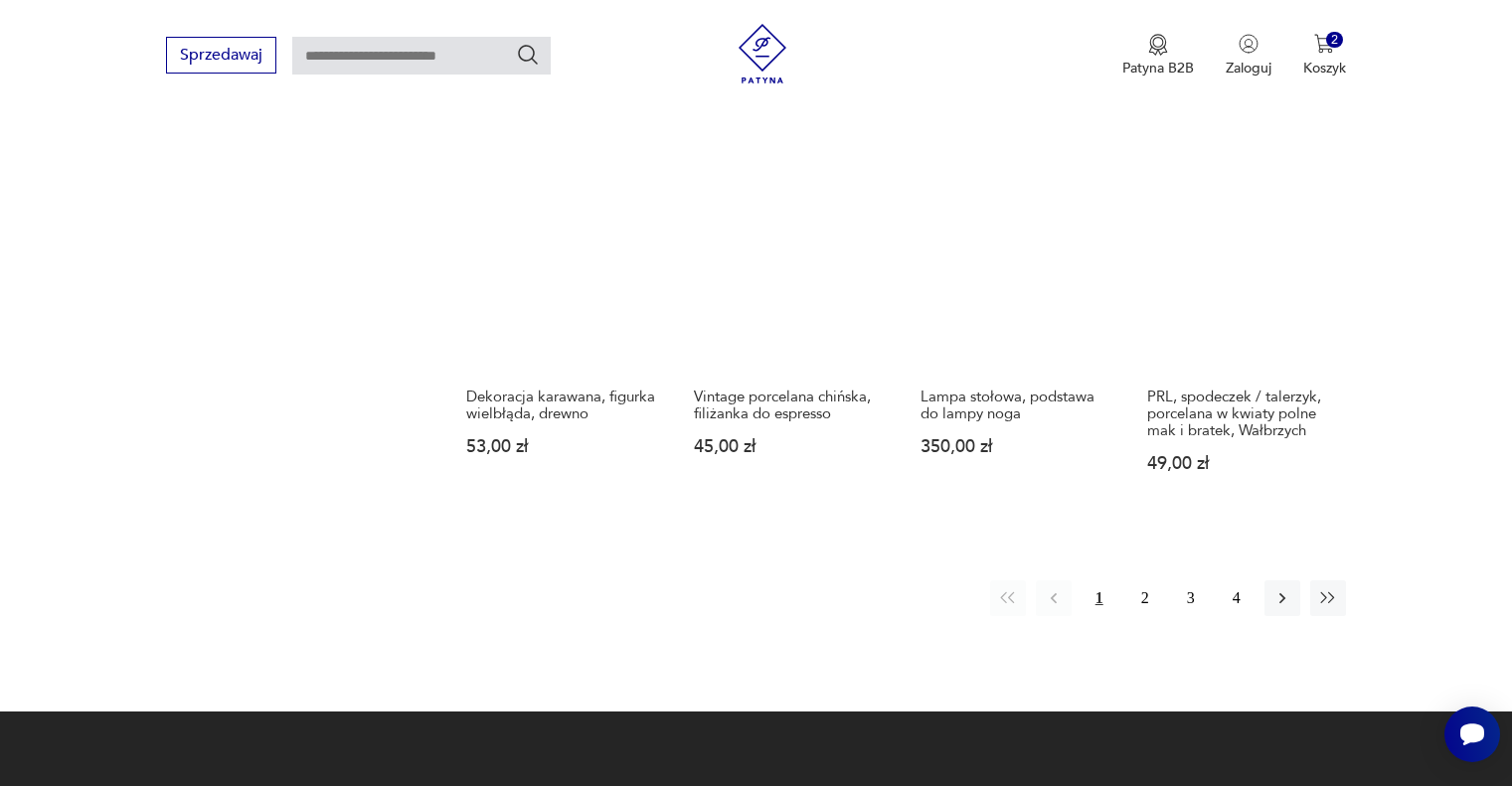 scroll, scrollTop: 1801, scrollLeft: 0, axis: vertical 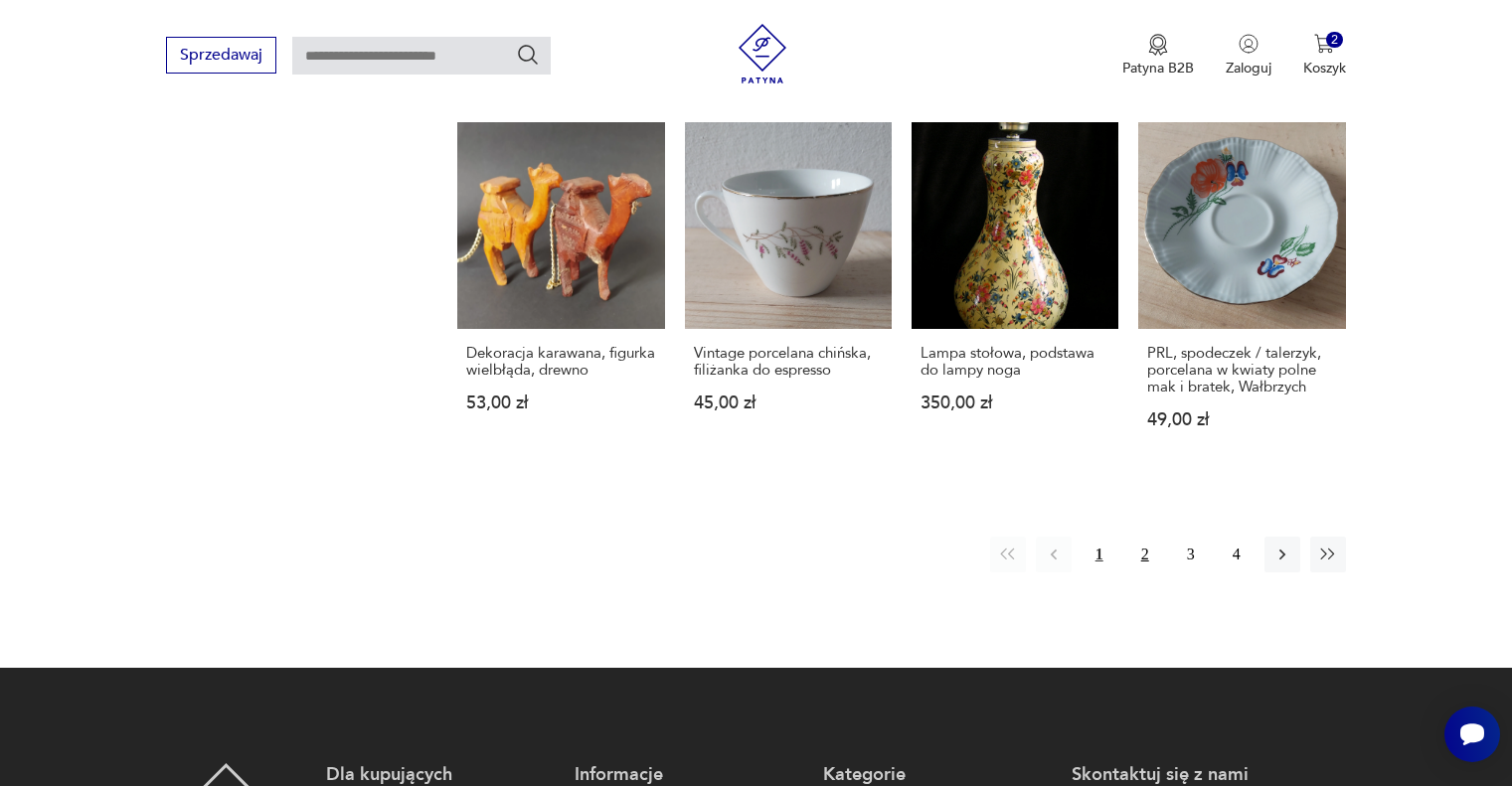 click on "2" at bounding box center [1145, 554] 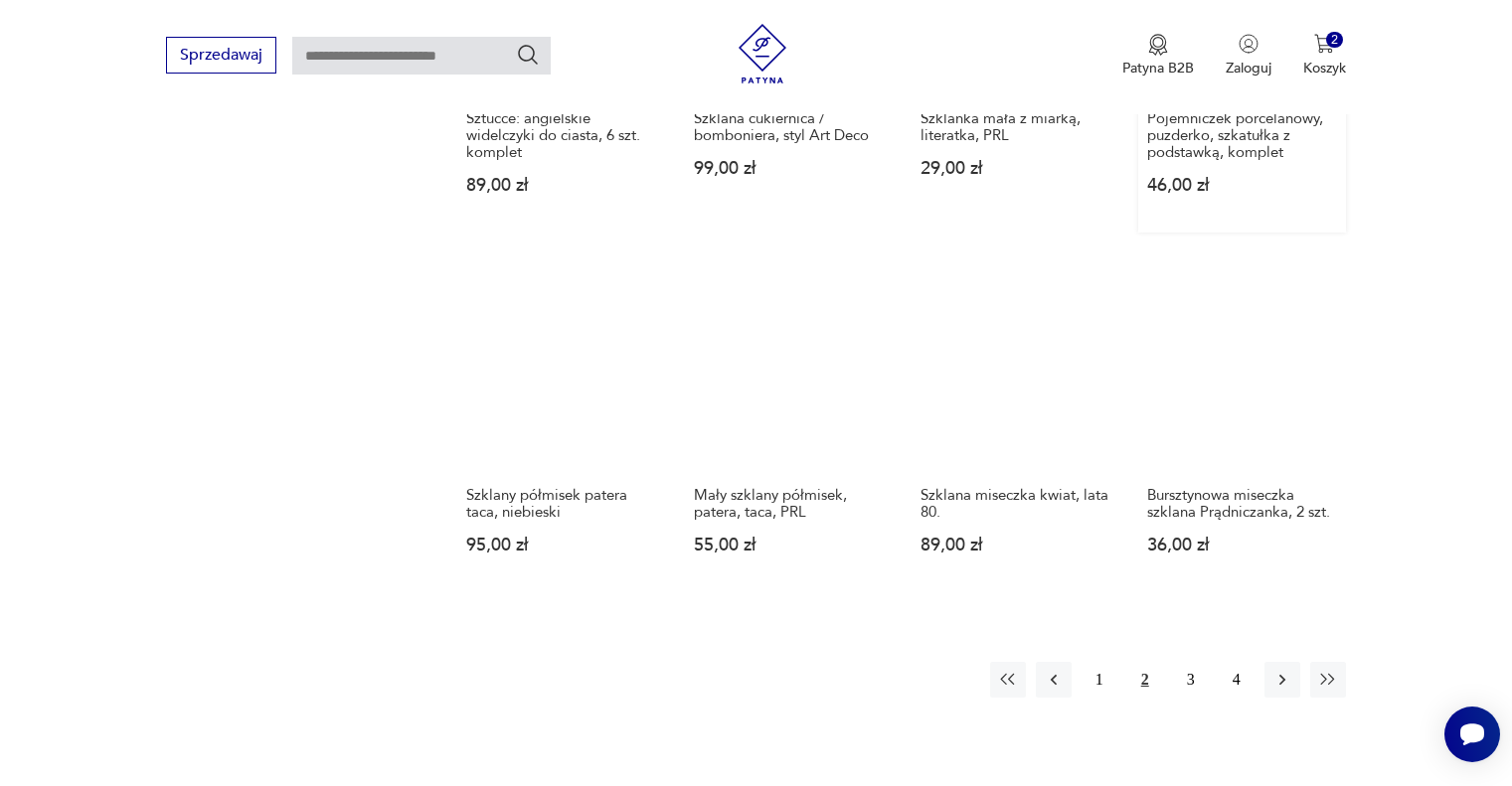 scroll, scrollTop: 1701, scrollLeft: 0, axis: vertical 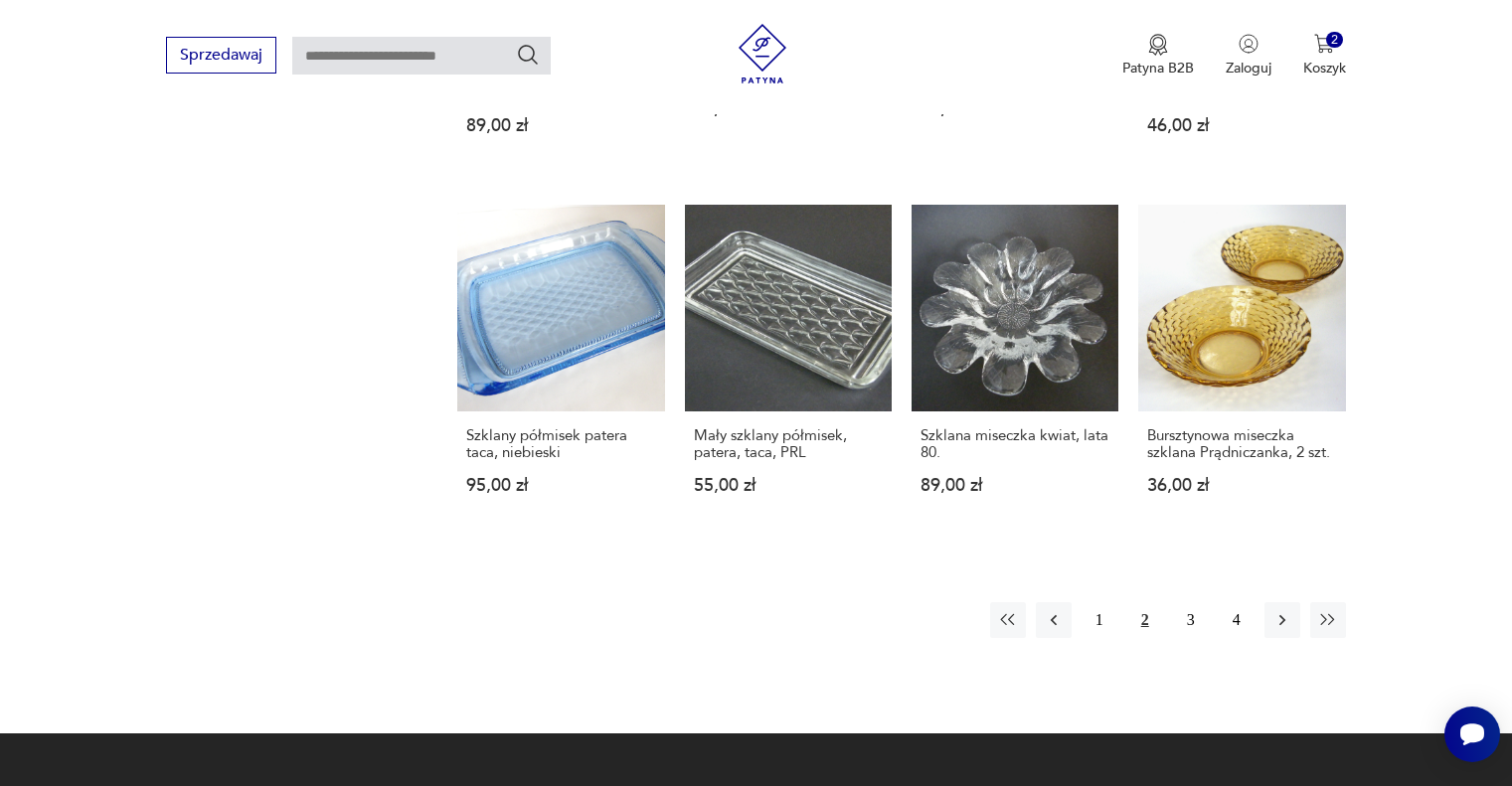 click on "1 2 3 4" at bounding box center (1168, 620) 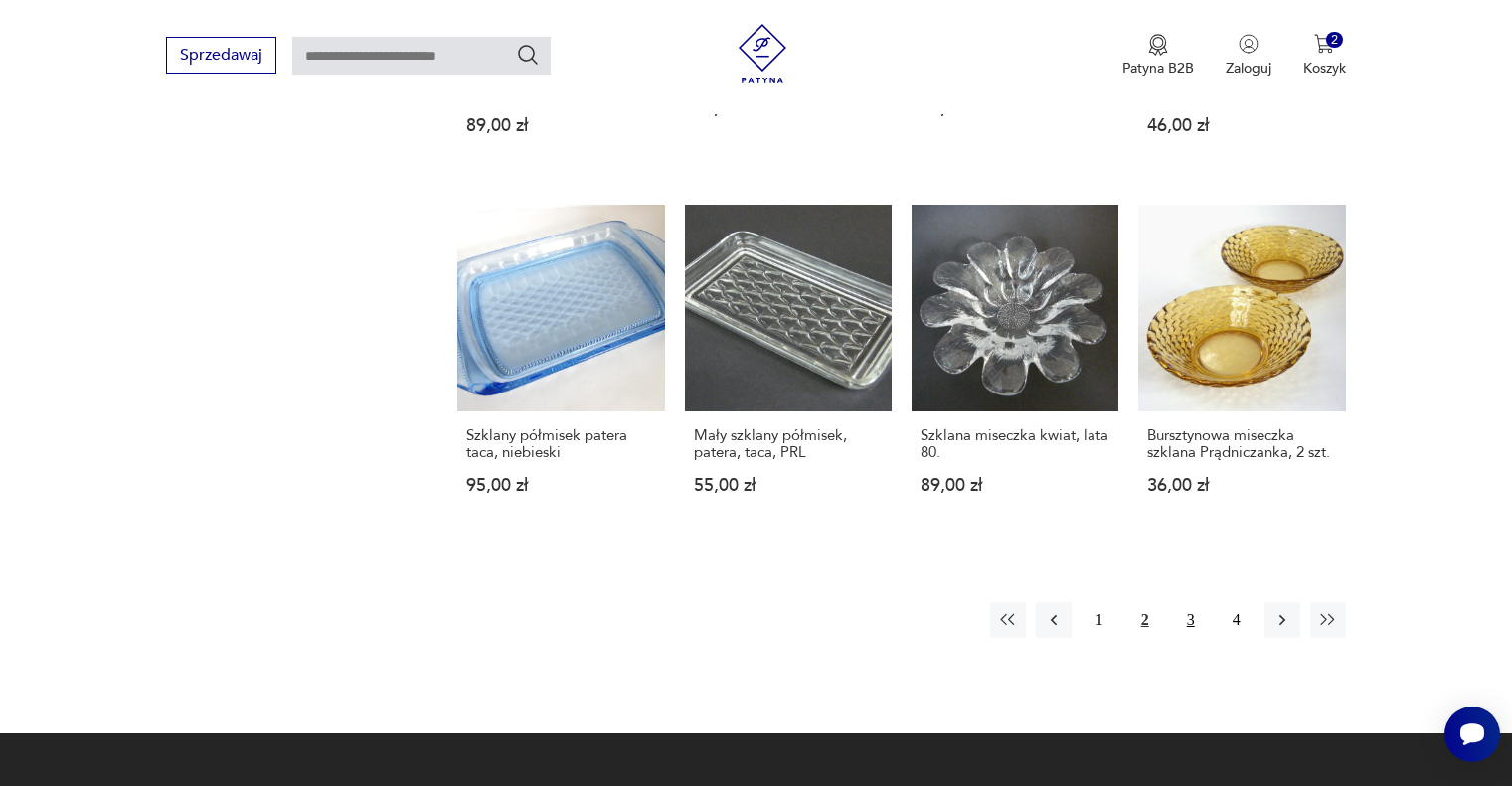 click on "3" at bounding box center (1191, 620) 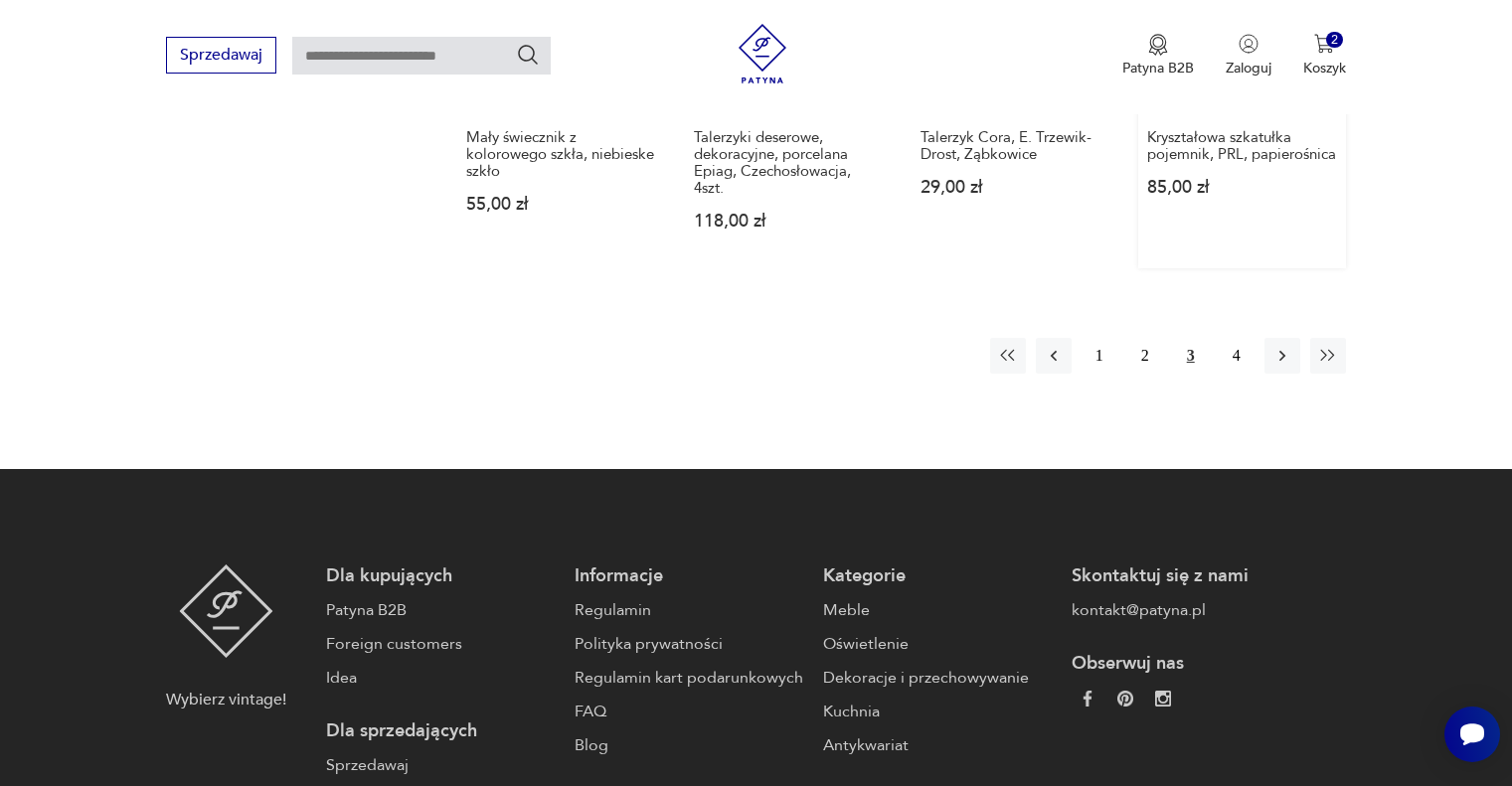 scroll, scrollTop: 1602, scrollLeft: 0, axis: vertical 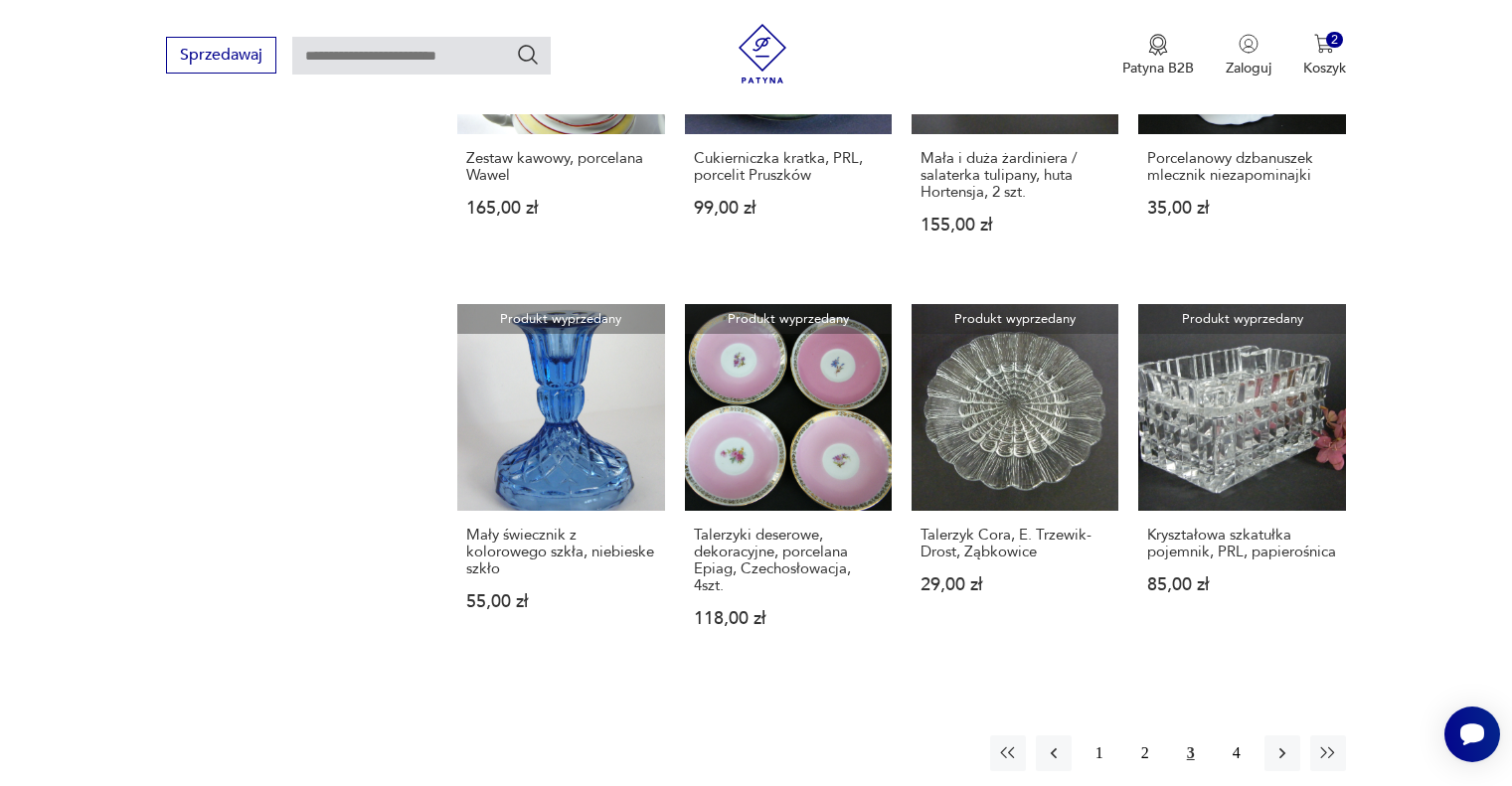 click on "1 2 3 4" at bounding box center [1168, 753] 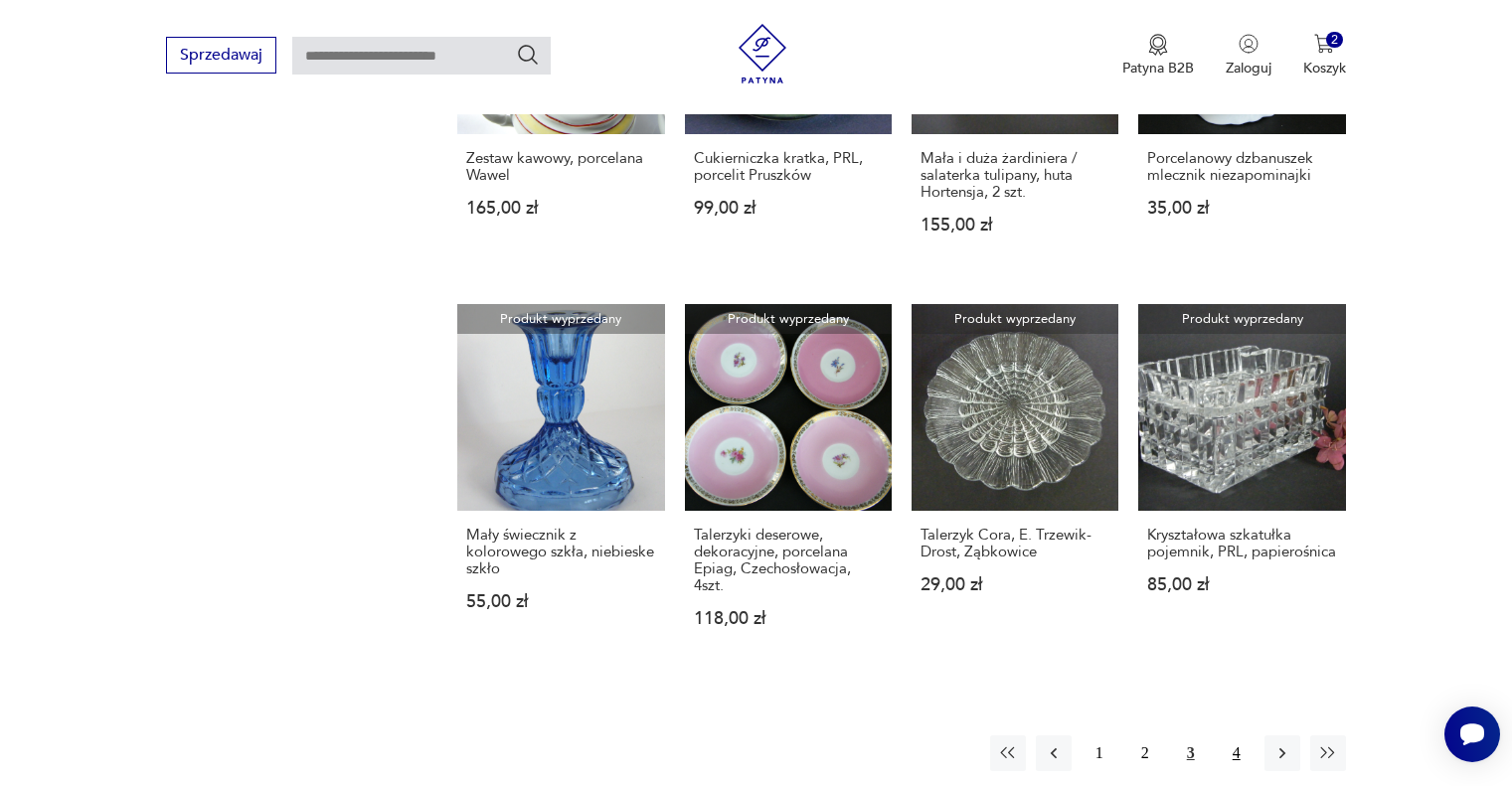 click on "4" at bounding box center (1237, 753) 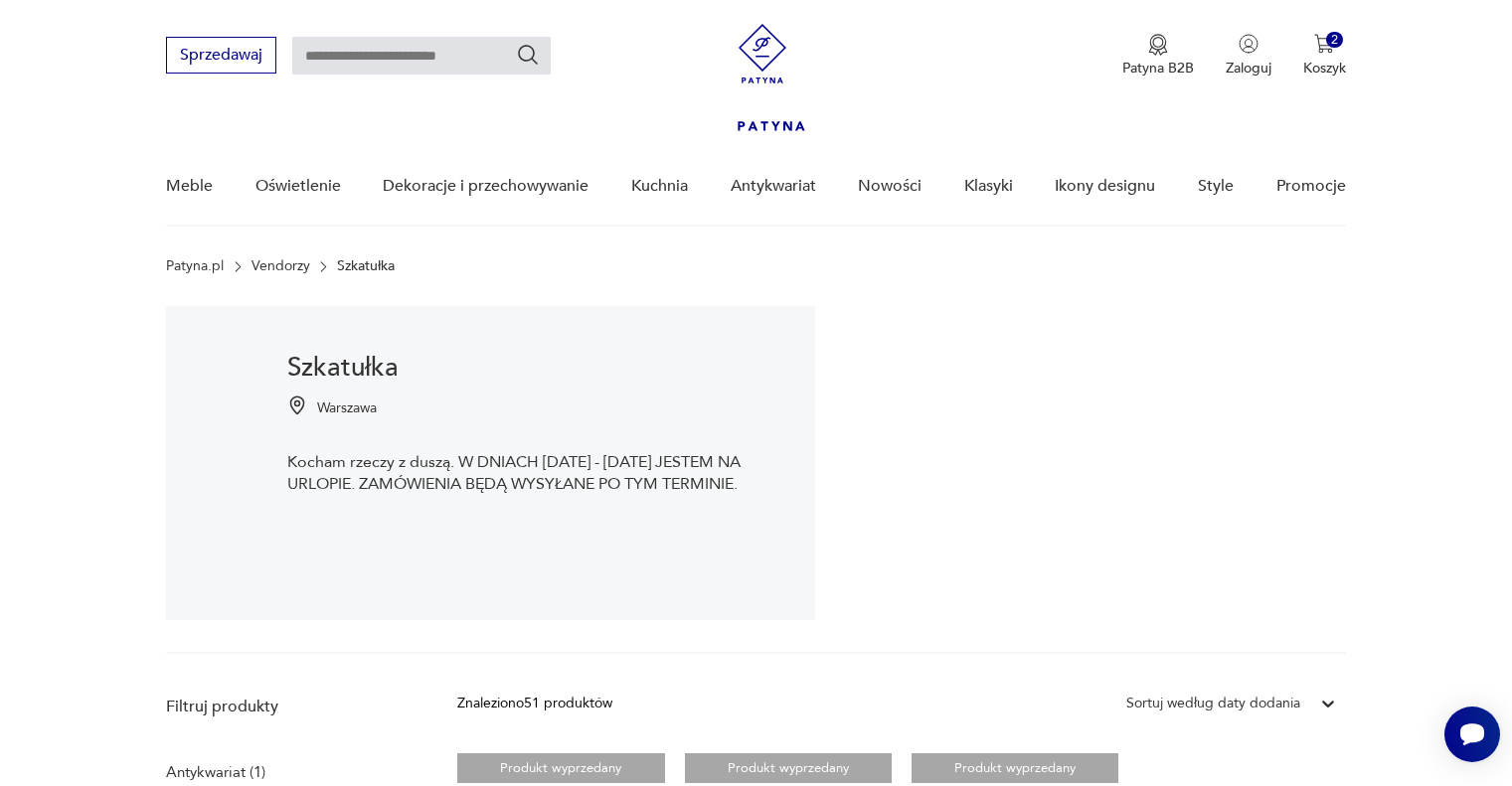 scroll, scrollTop: 0, scrollLeft: 0, axis: both 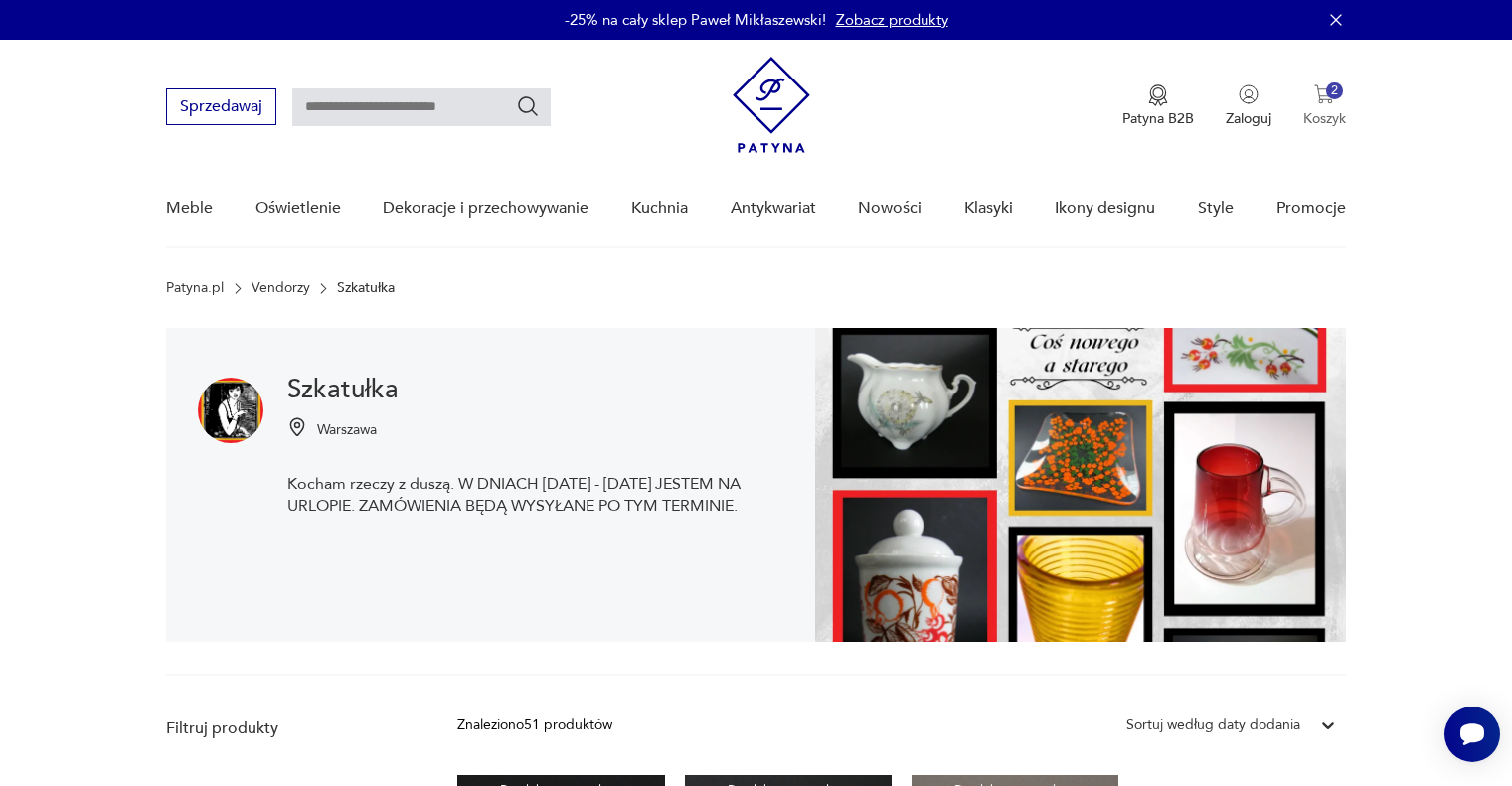 click on "2" at bounding box center (1334, 90) 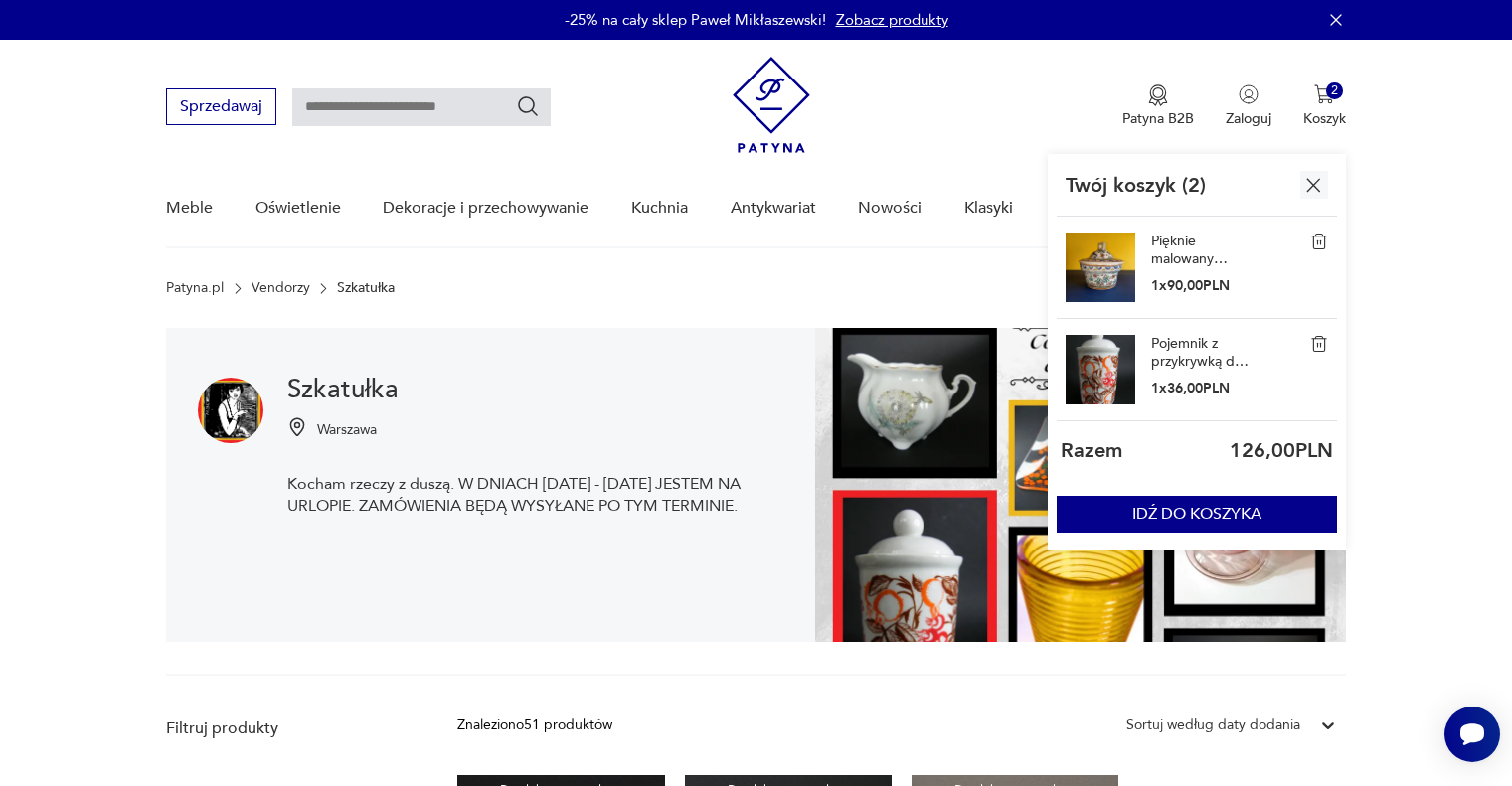 click on "Pięknie malowany pojemnik ceramiczny z Portugalii. Stan idealny minus." at bounding box center [1201, 250] 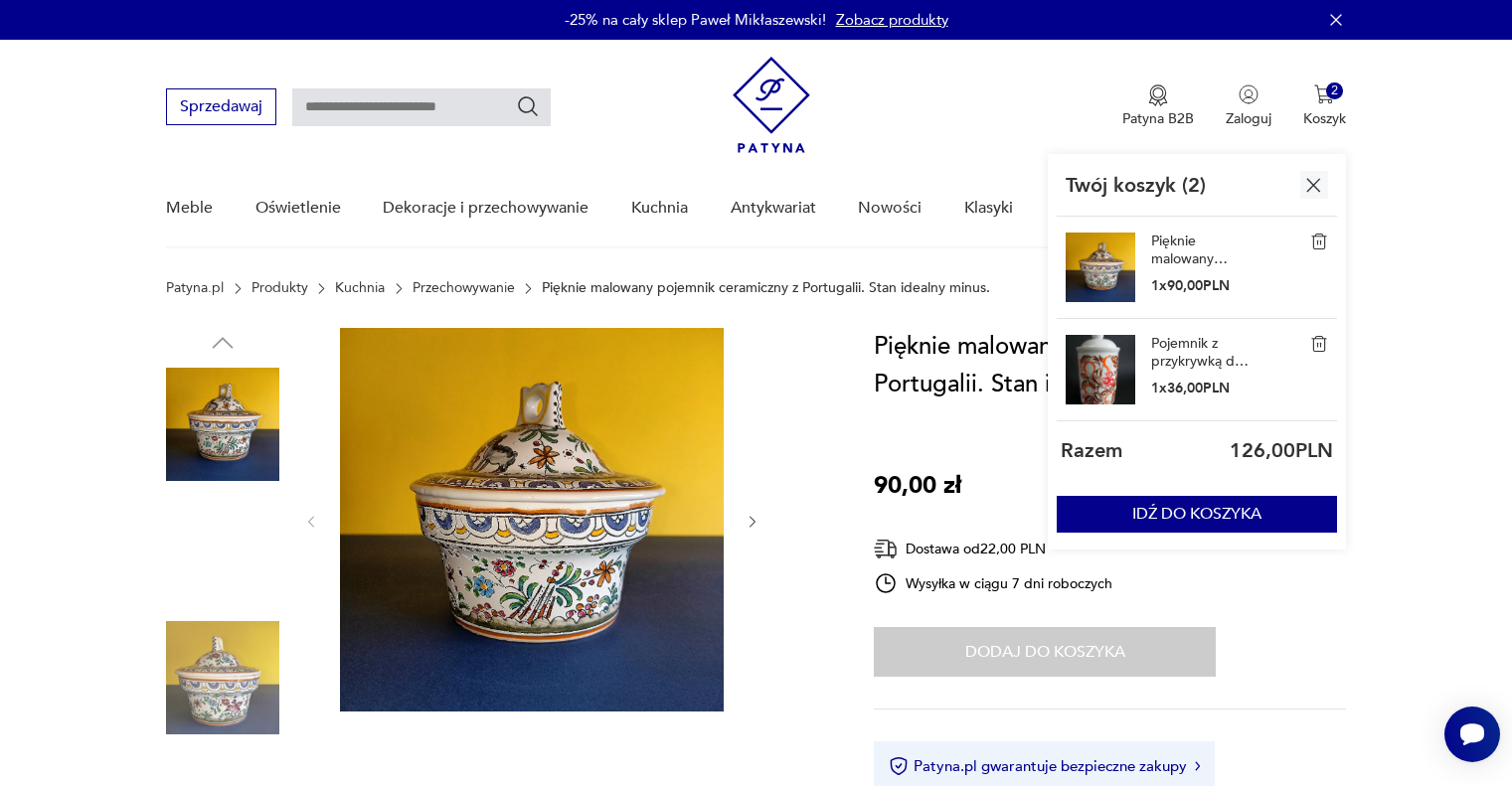 click at bounding box center [496, 616] 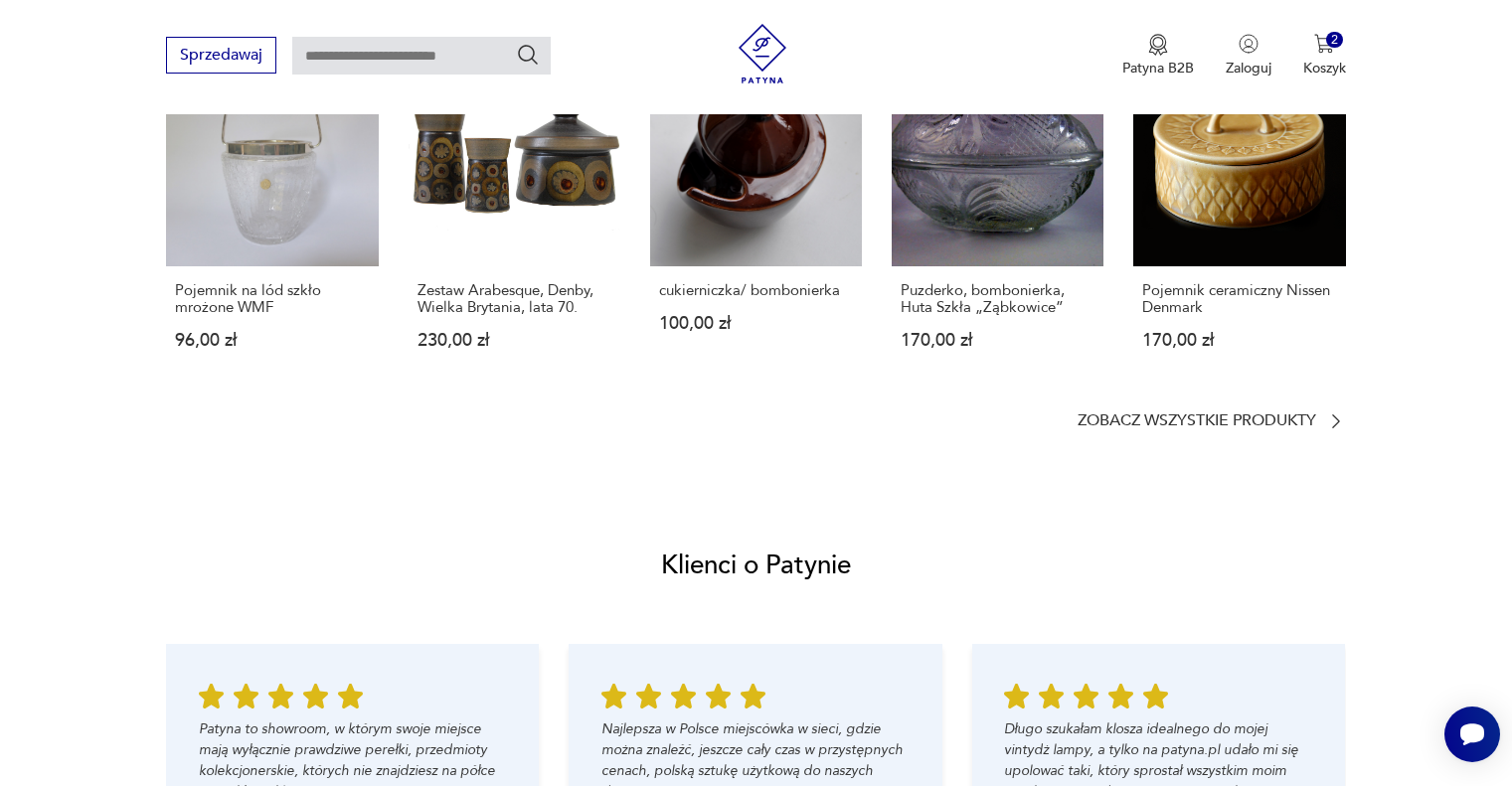 scroll, scrollTop: 1192, scrollLeft: 0, axis: vertical 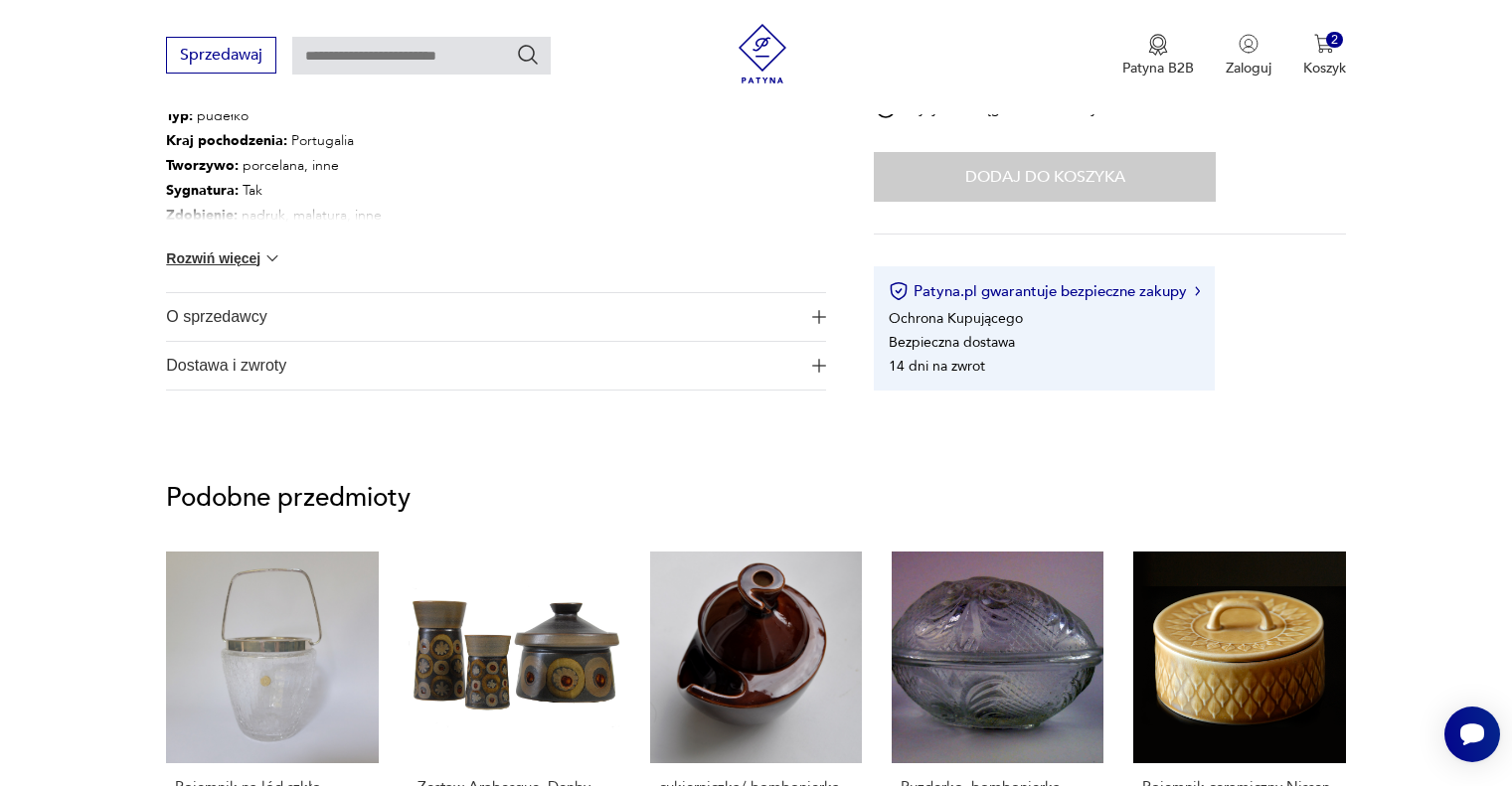 click on "O sprzedawcy" at bounding box center [482, 317] 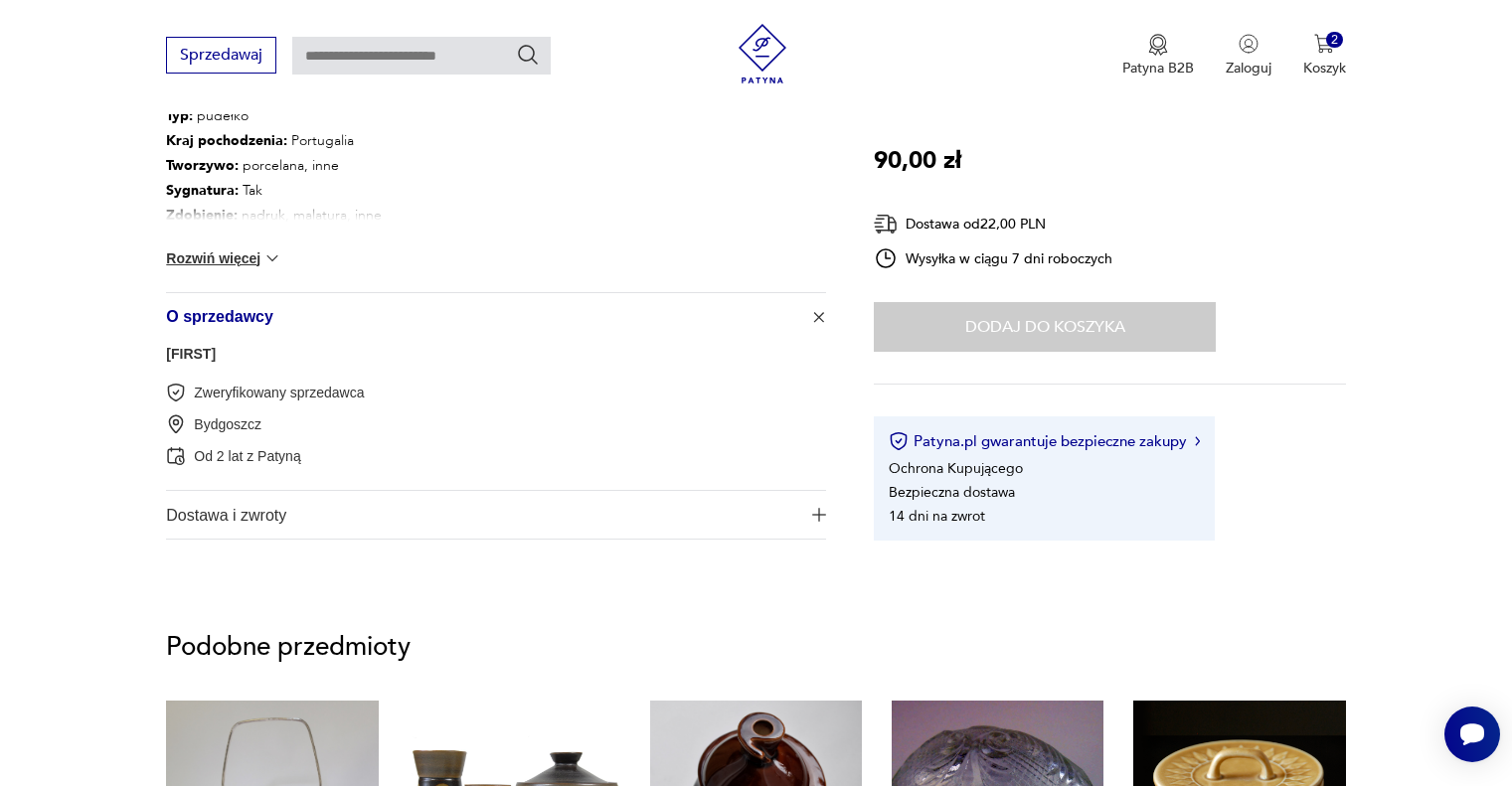 click on "[FIRST]" at bounding box center [191, 354] 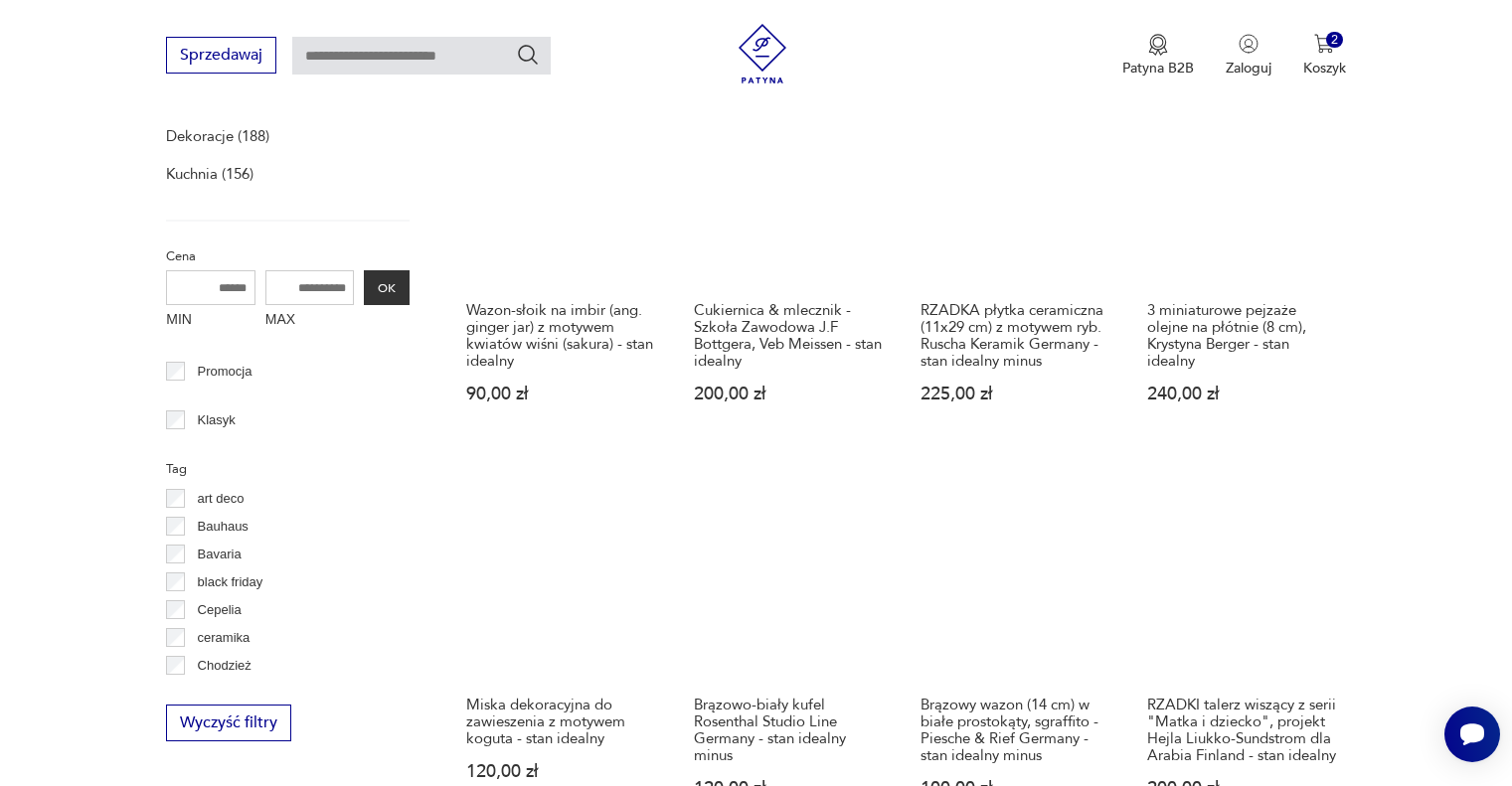 scroll, scrollTop: 707, scrollLeft: 0, axis: vertical 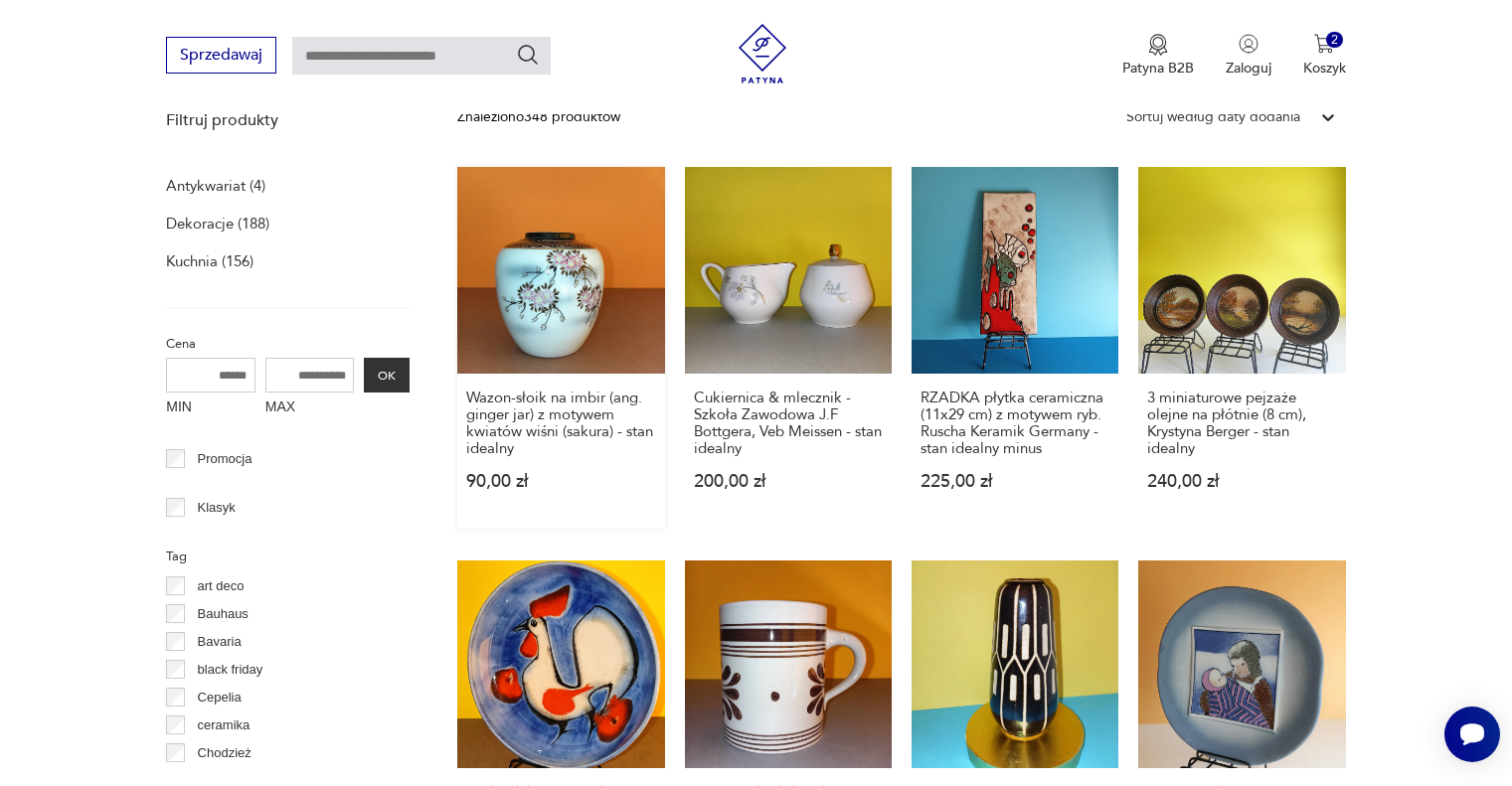 click on "Wazon-słoik na imbir (ang. ginger jar) z motywem kwiatów wiśni (sakura) - stan idealny 90,00 zł" at bounding box center [561, 348] 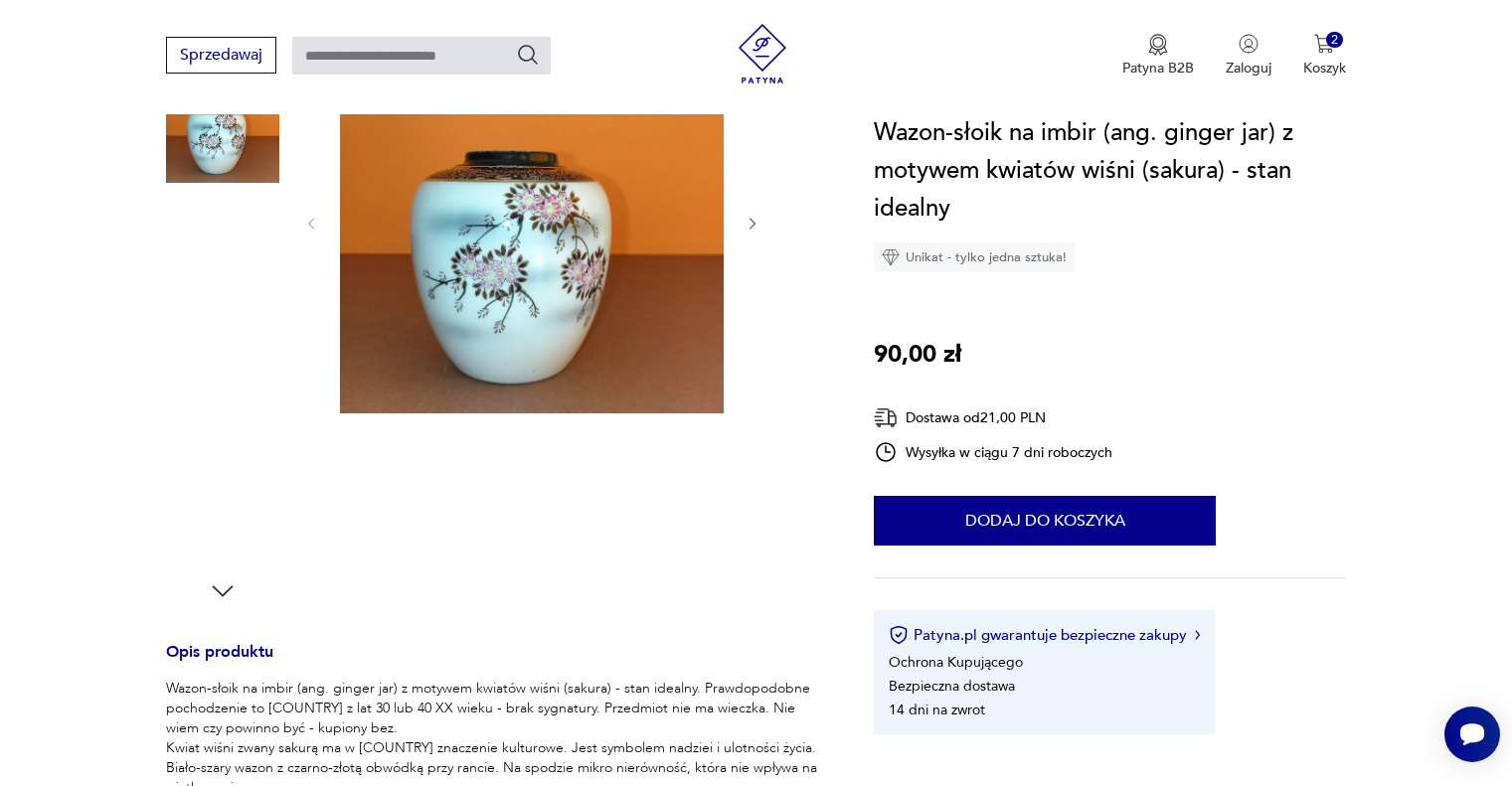 scroll, scrollTop: 596, scrollLeft: 0, axis: vertical 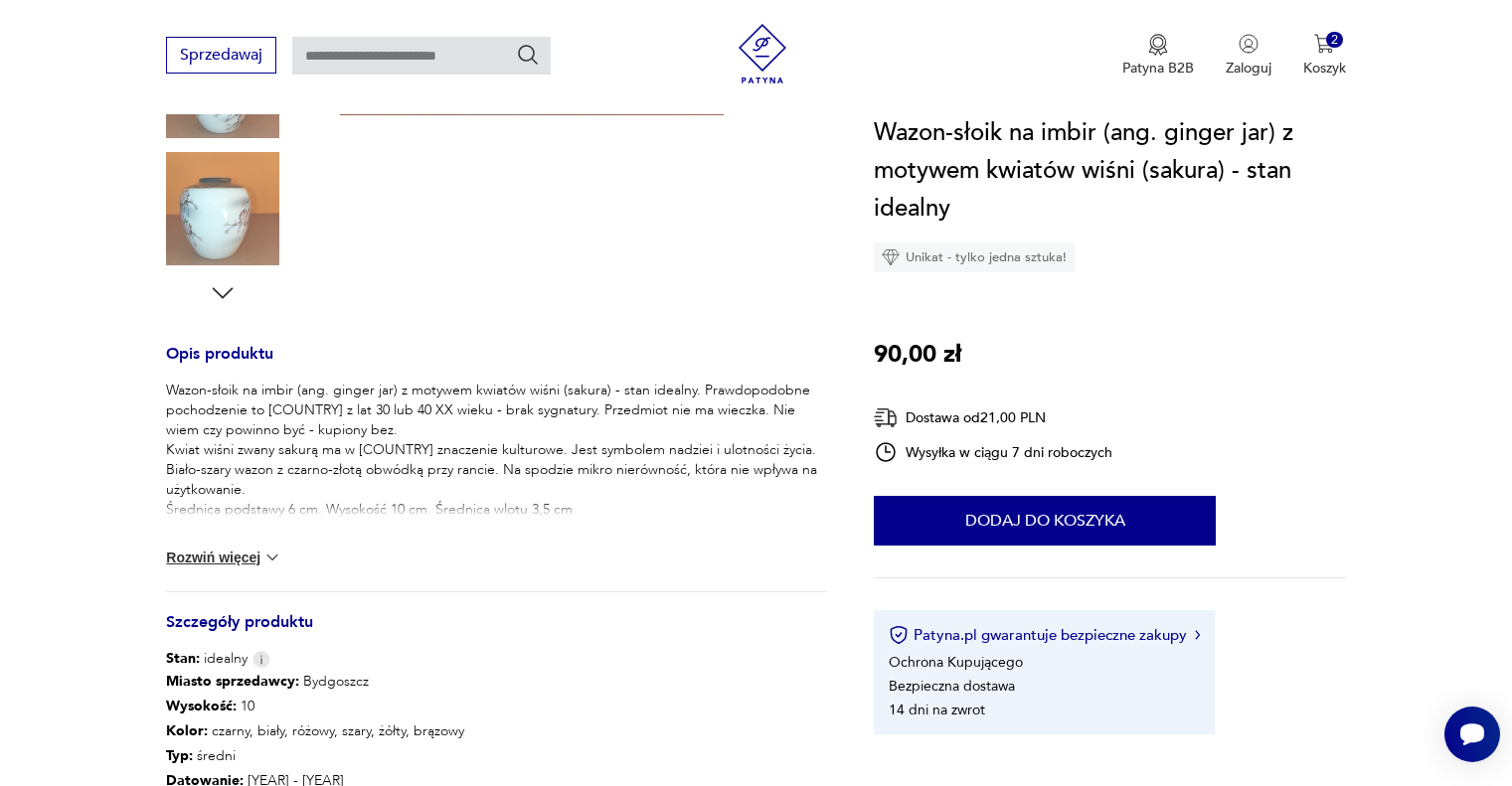 click on "Opis produktu Wazon-słoik na imbir (ang. ginger jar) z motywem kwiatów wiśni (sakura) - stan idealny. Prawdopodobne pochodzenie to Japonia z lat 30 lub 40 XX wieku - brak sygnatury. Przedmiot nie ma wieczka. Nie wiem czy powinno być - kupiony bez.
Kwiat wiśni zwany sakurą ma w Japonii znaczenie kulturowe. Jest symbolem nadziei i ulotności życia.
Biało-szary wazon z czarno-złotą obwódką przy rancie. Na spodzie mikro nierówność, która nie wpływa na użytkowanie.
Średnica podstawy 6 cm. Wysokość 10 cm. Średnica wlotu 3,5 cm Rozwiń więcej Szczegóły produktu Stan:   idealny Miasto sprzedawcy :    [CITY] Wysokość :   10 Kolor:   czarny, biały, różowy, szary, żółty, brązowy Typ :   średni Datowanie :   1930 - 1940 Kolory :   black, white, pink, grey, yellow, brown Kraj pochodzenia :   [COUNTRY] Tworzywo :   porcelana Zdobienie :   złocenie, szkliwienie, malatura, inne Wysokość :   10 Średnica wylotu :   3,5 cm Średnica podstawy :   6 cm Liczba sztuk:   1 Tagi:   ,  art deco" at bounding box center [496, 676] 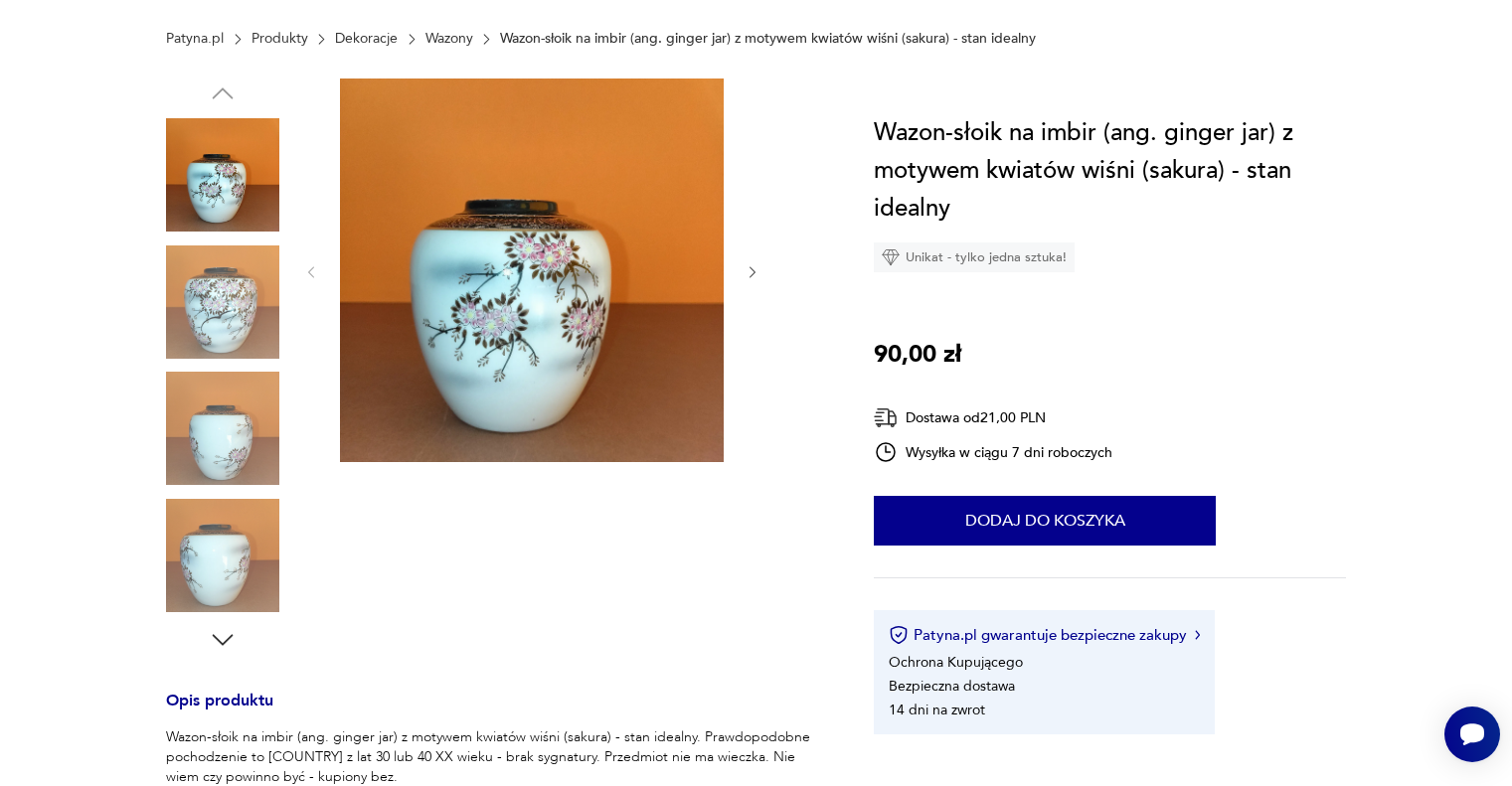 scroll, scrollTop: 0, scrollLeft: 0, axis: both 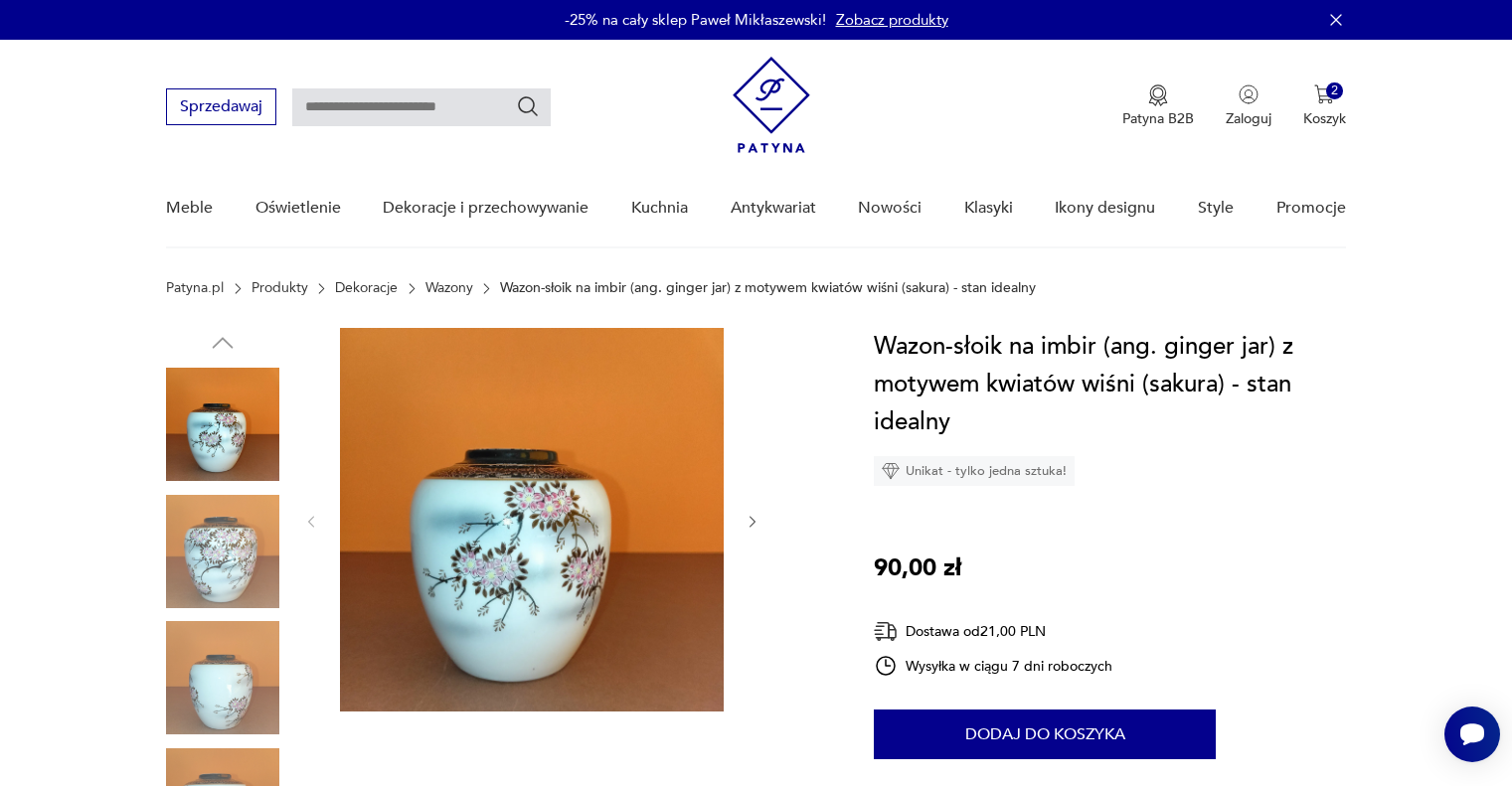 click at bounding box center (223, 551) 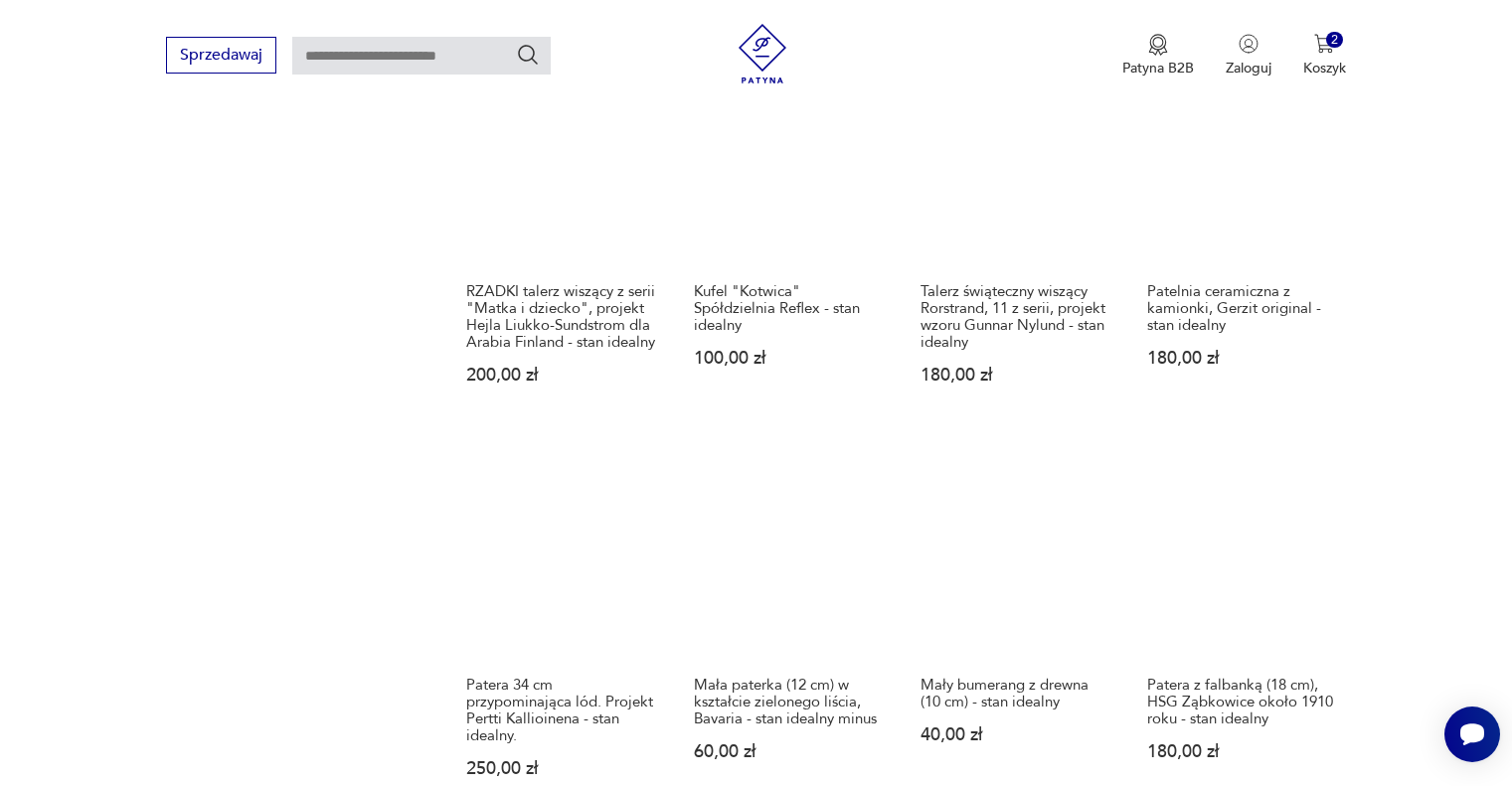 scroll, scrollTop: 1801, scrollLeft: 0, axis: vertical 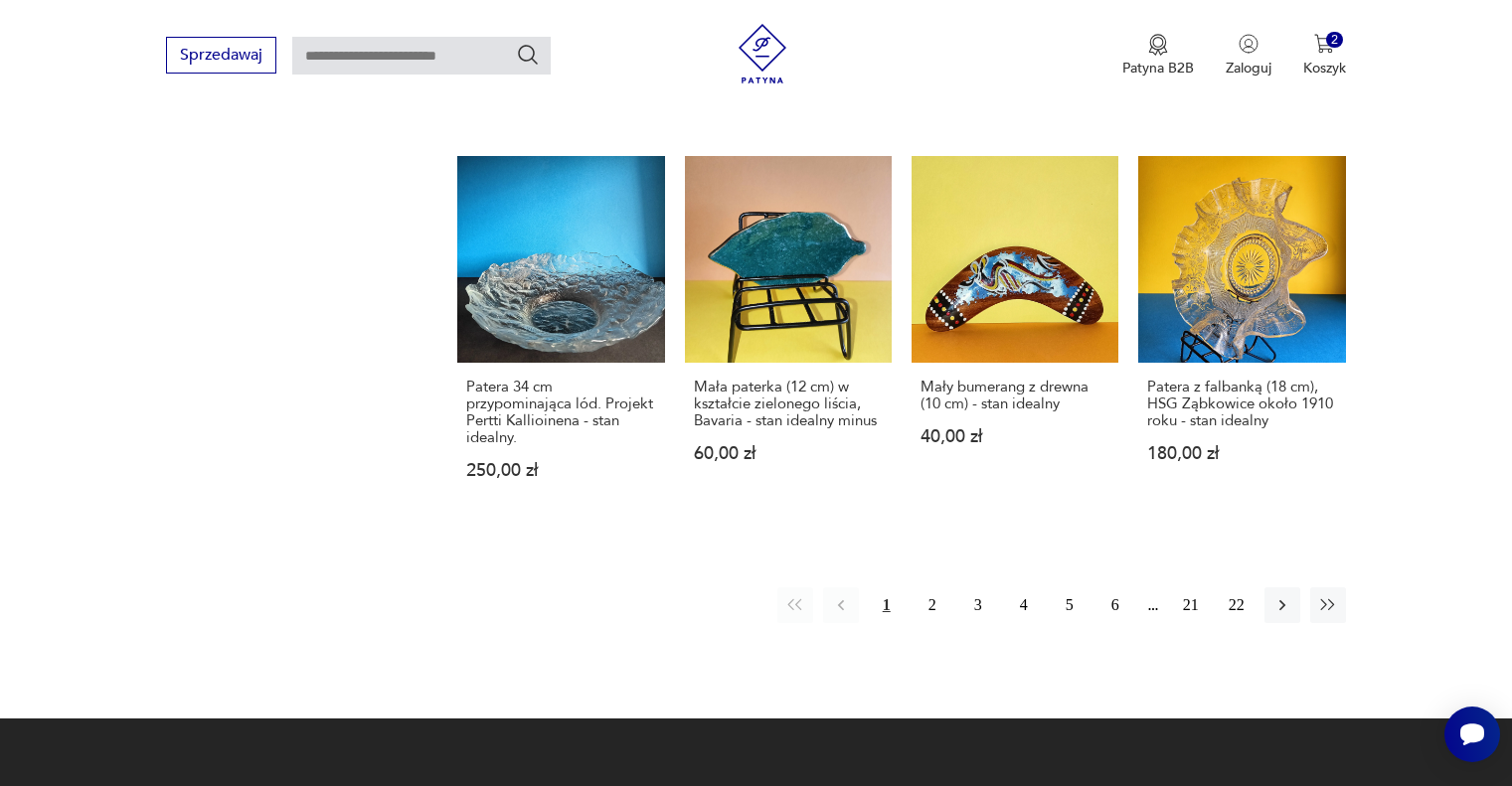 click on "1 2 3 4 5 6 21 22" at bounding box center (1062, 605) 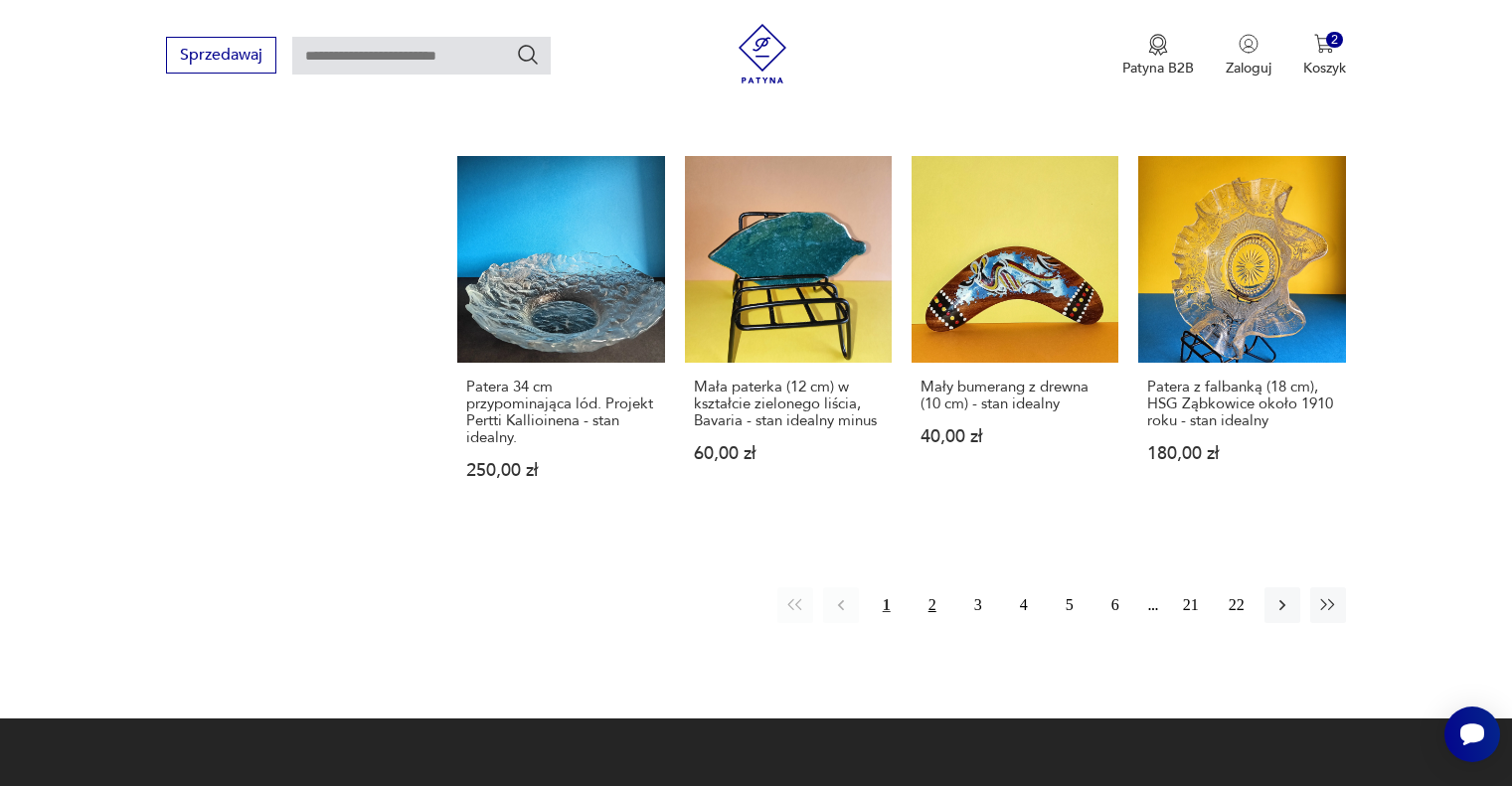 click on "2" at bounding box center [932, 605] 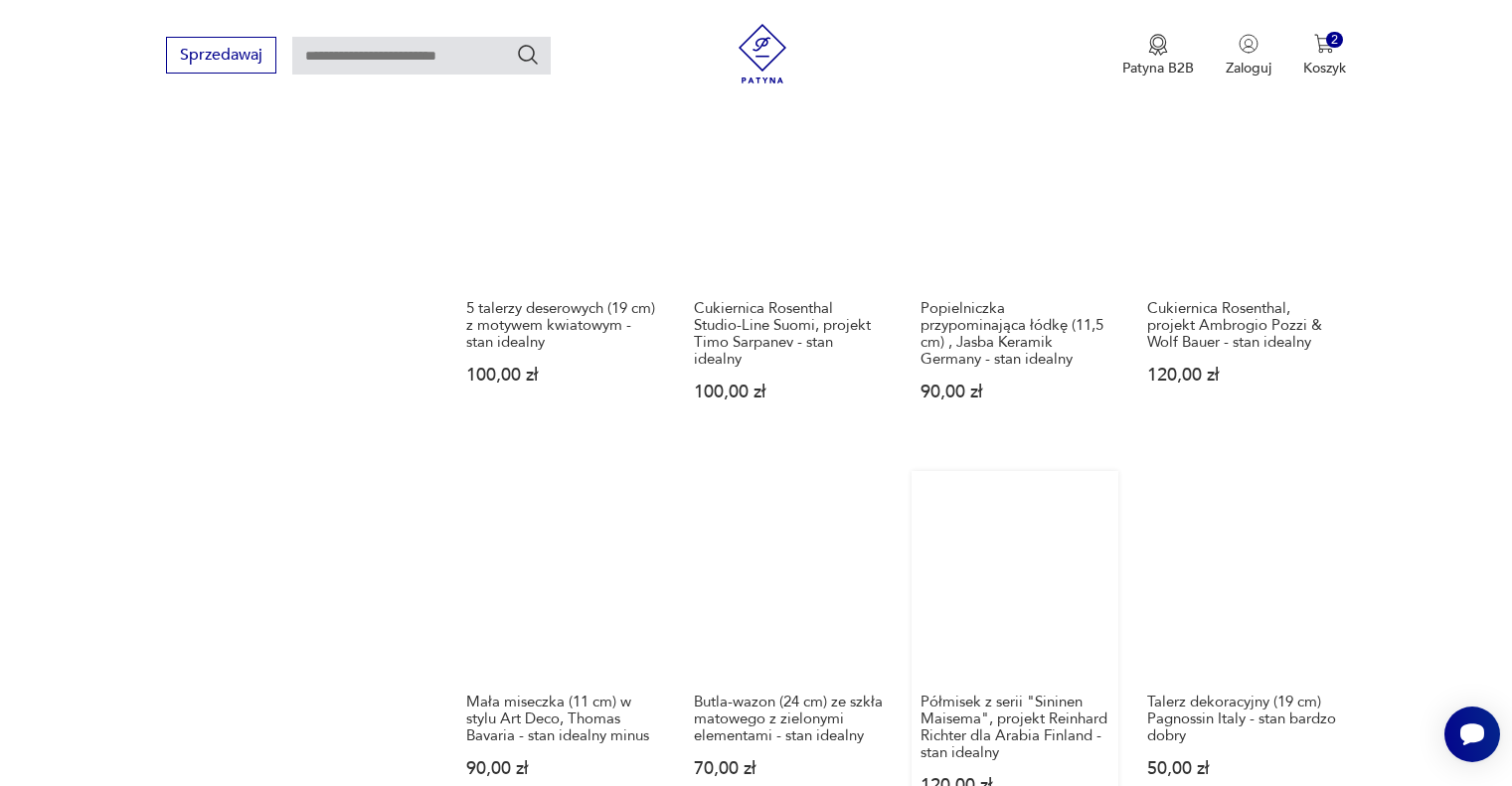 scroll, scrollTop: 1801, scrollLeft: 0, axis: vertical 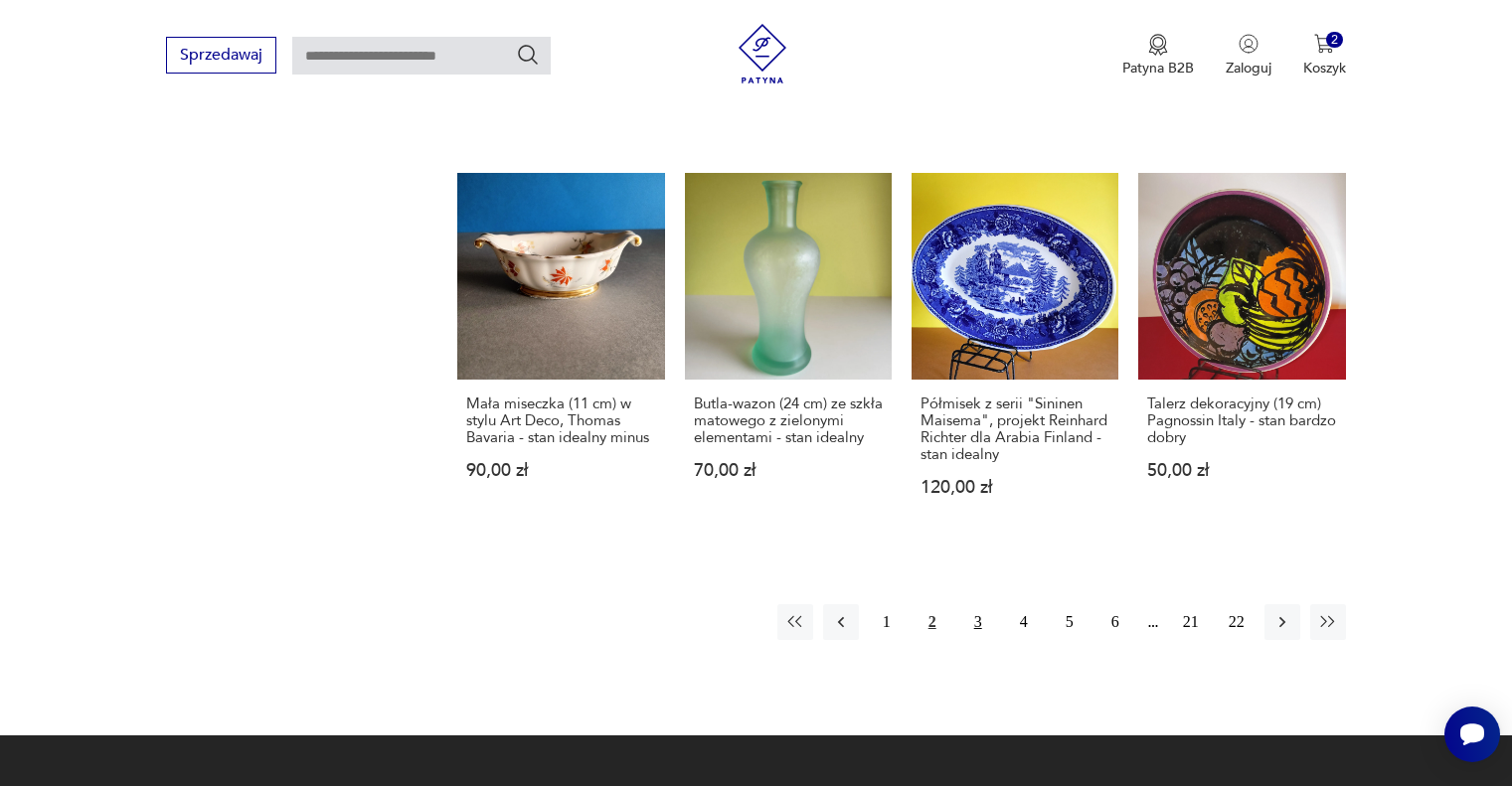 click on "3" at bounding box center [978, 622] 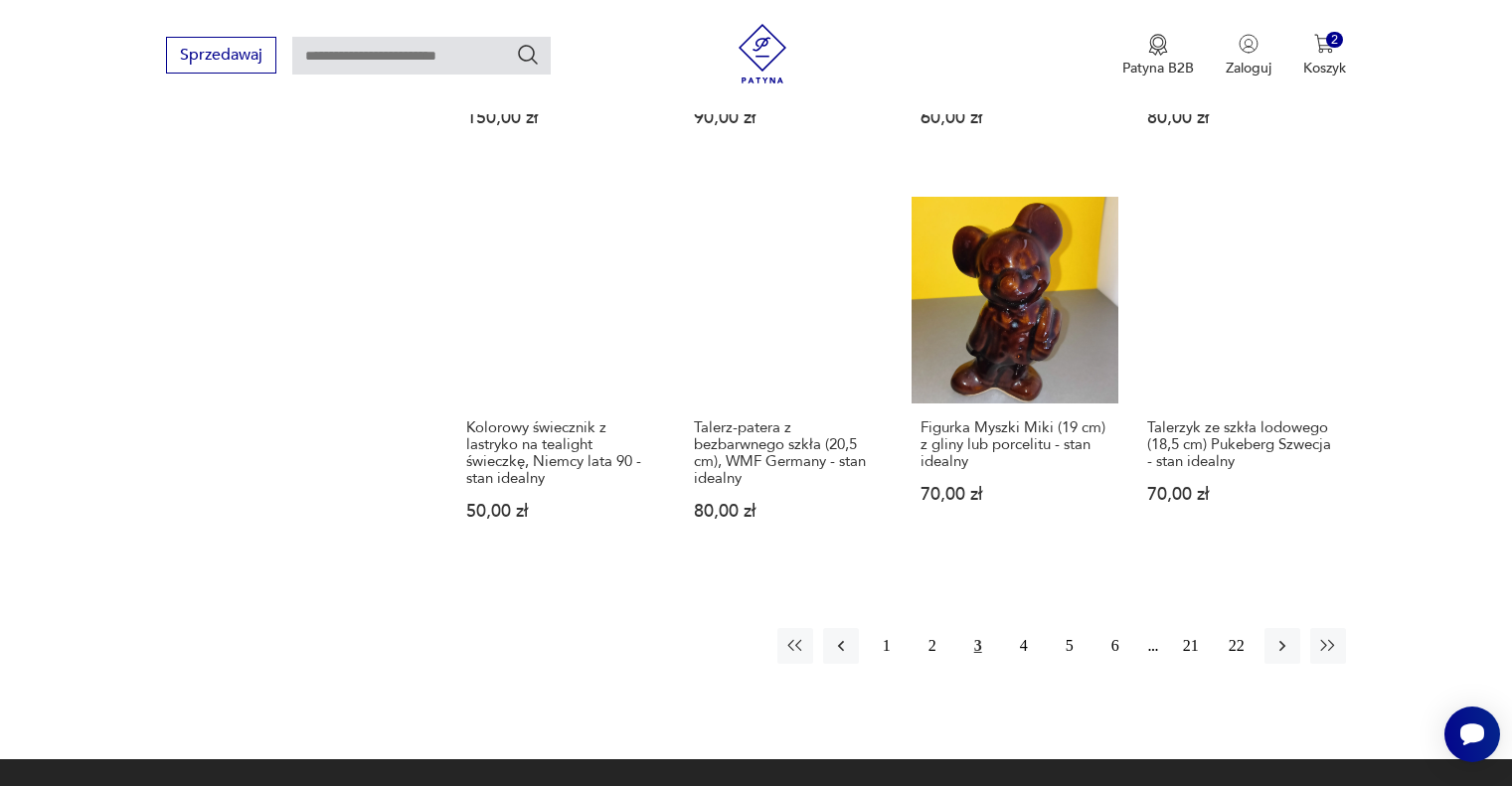 scroll, scrollTop: 1801, scrollLeft: 0, axis: vertical 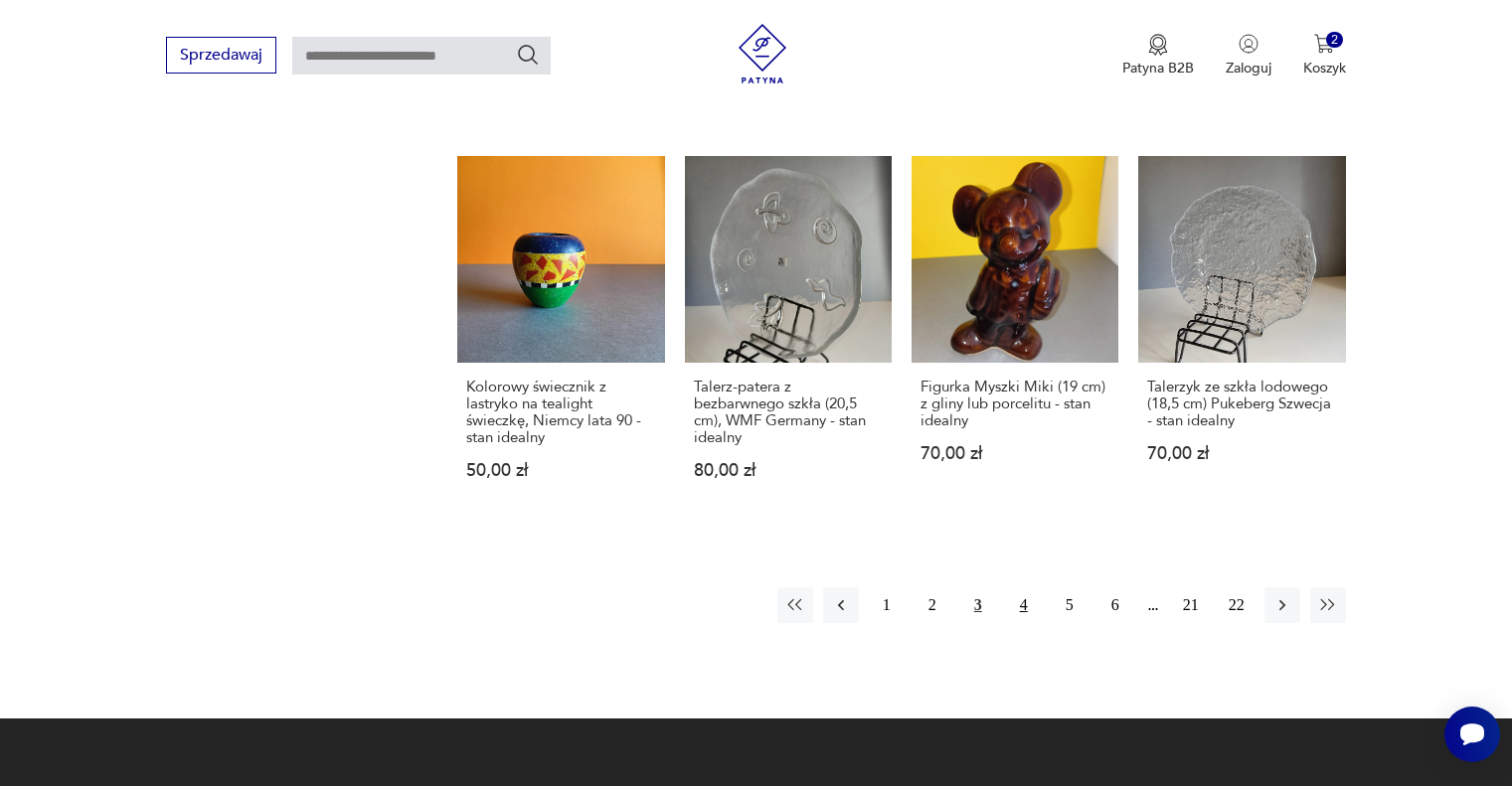 click on "4" at bounding box center [1024, 605] 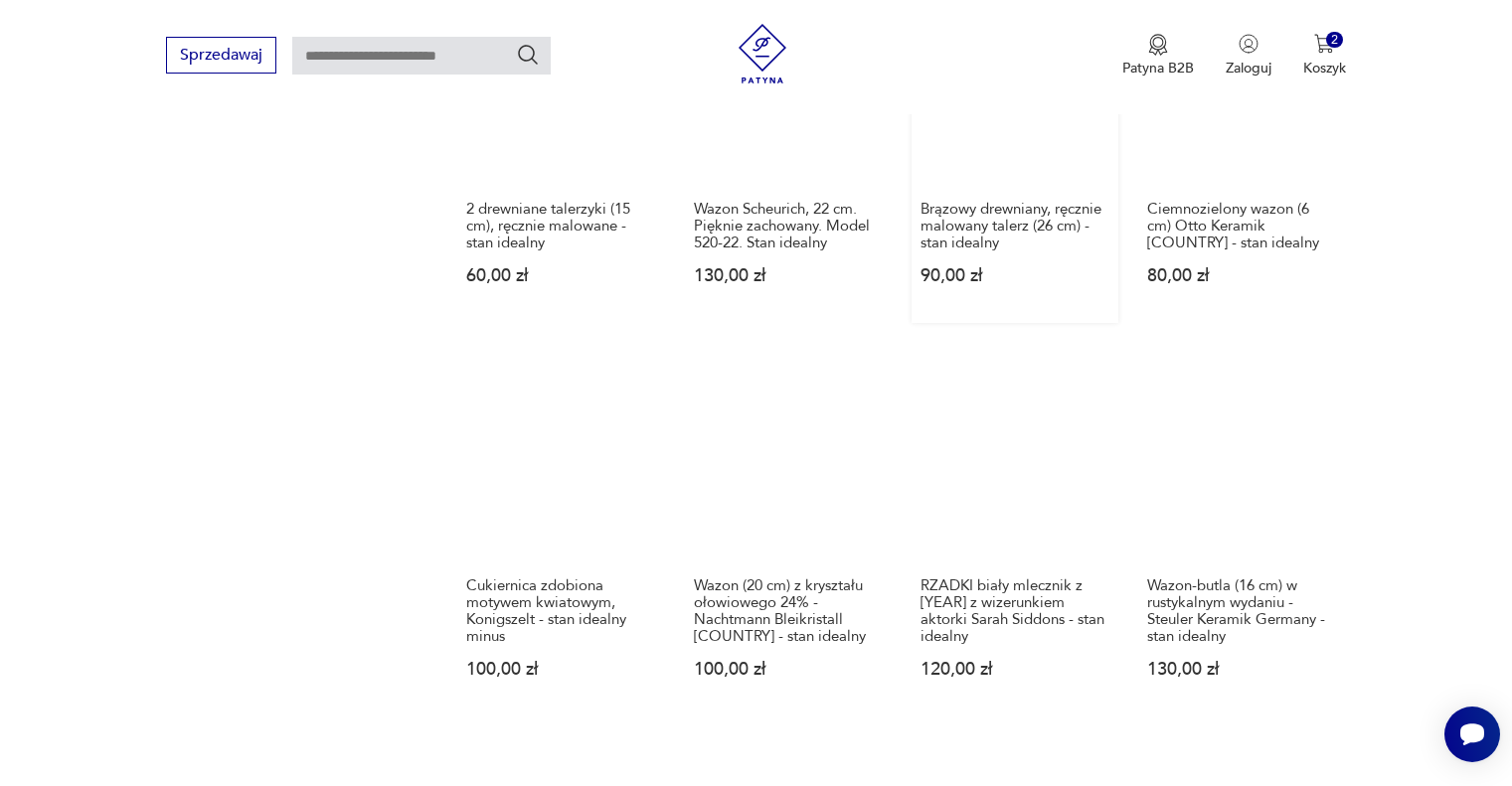 scroll, scrollTop: 1801, scrollLeft: 0, axis: vertical 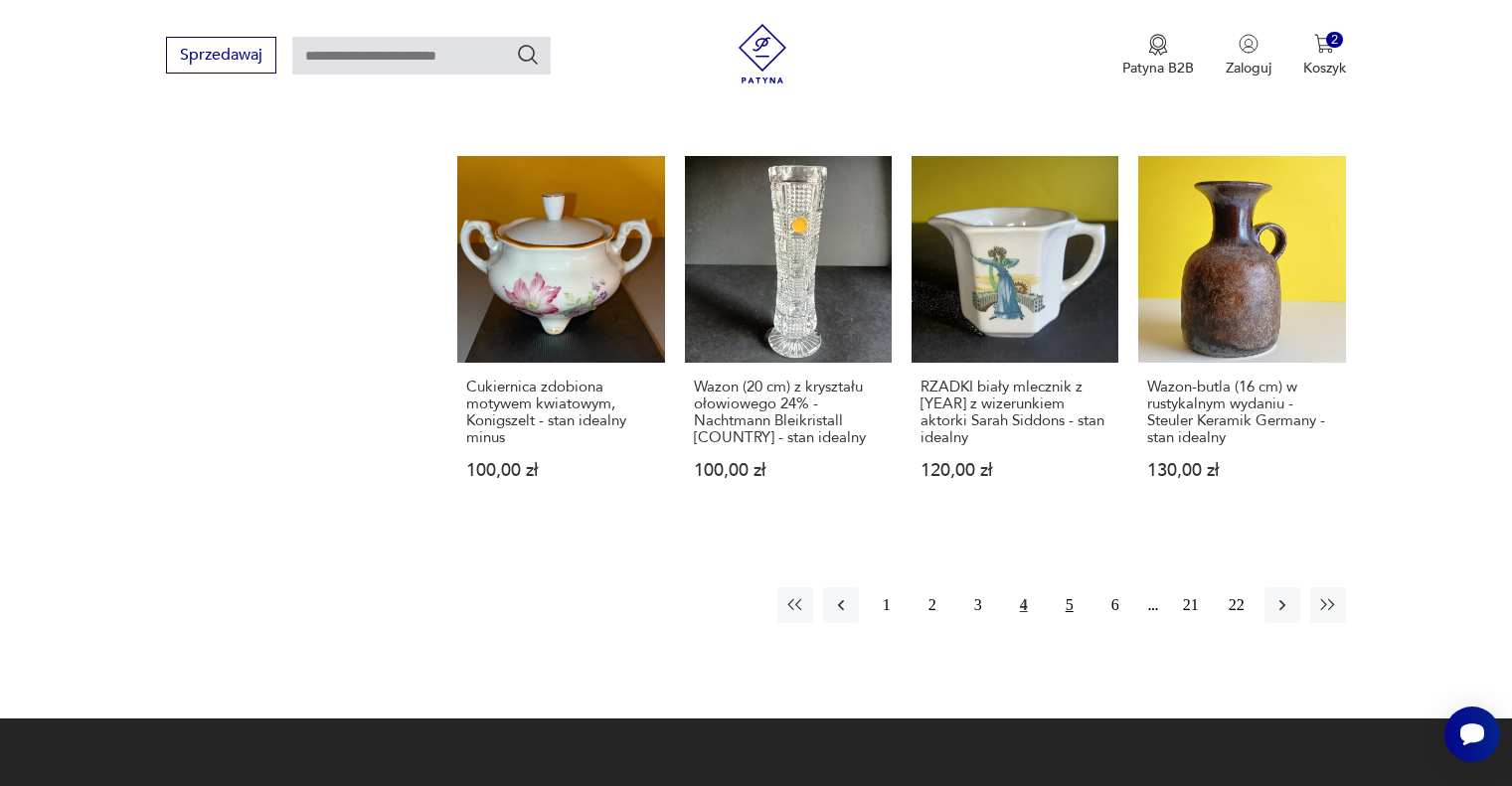 click on "5" at bounding box center (1070, 605) 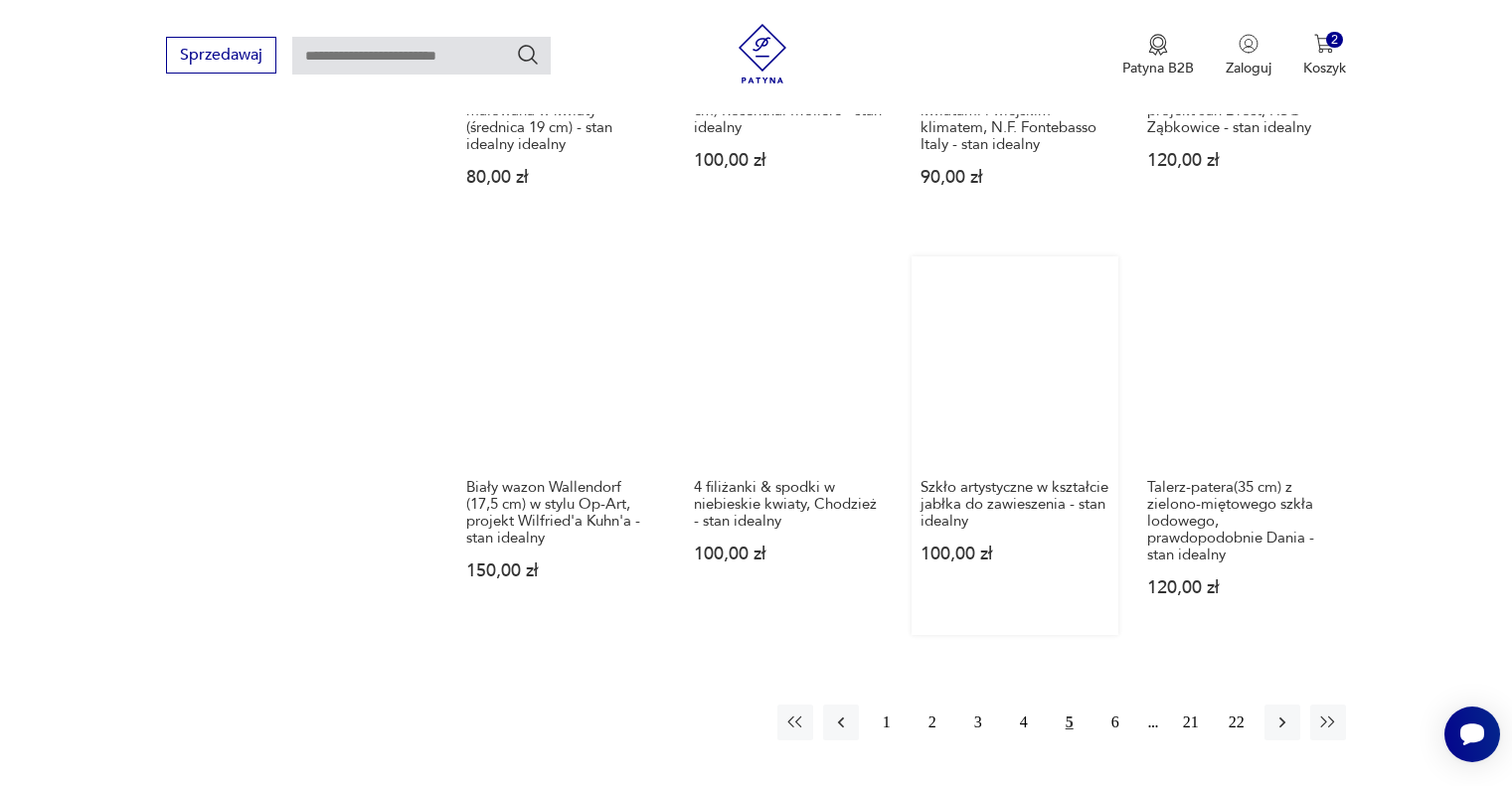 scroll, scrollTop: 1900, scrollLeft: 0, axis: vertical 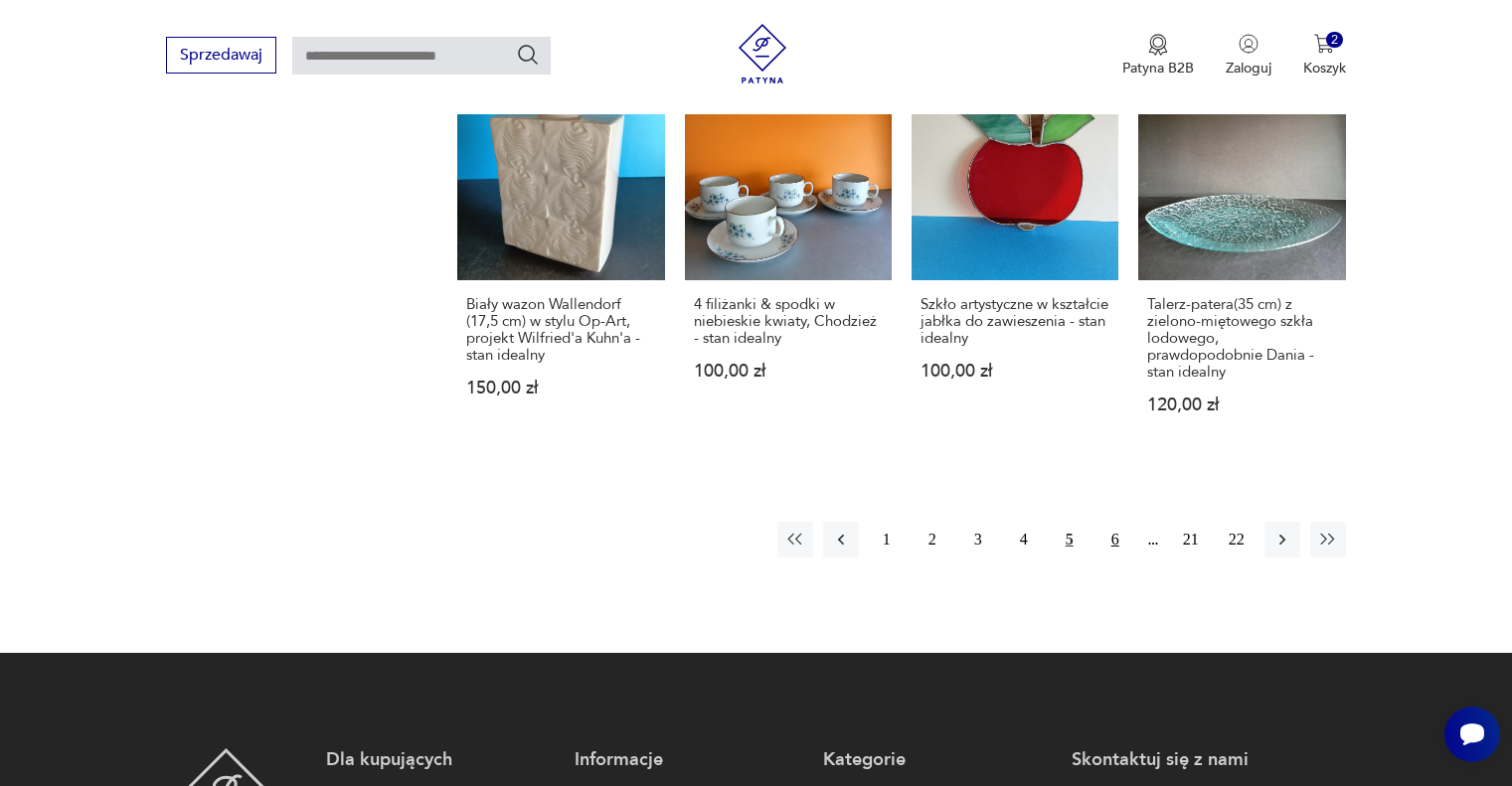 click on "6" at bounding box center [1115, 540] 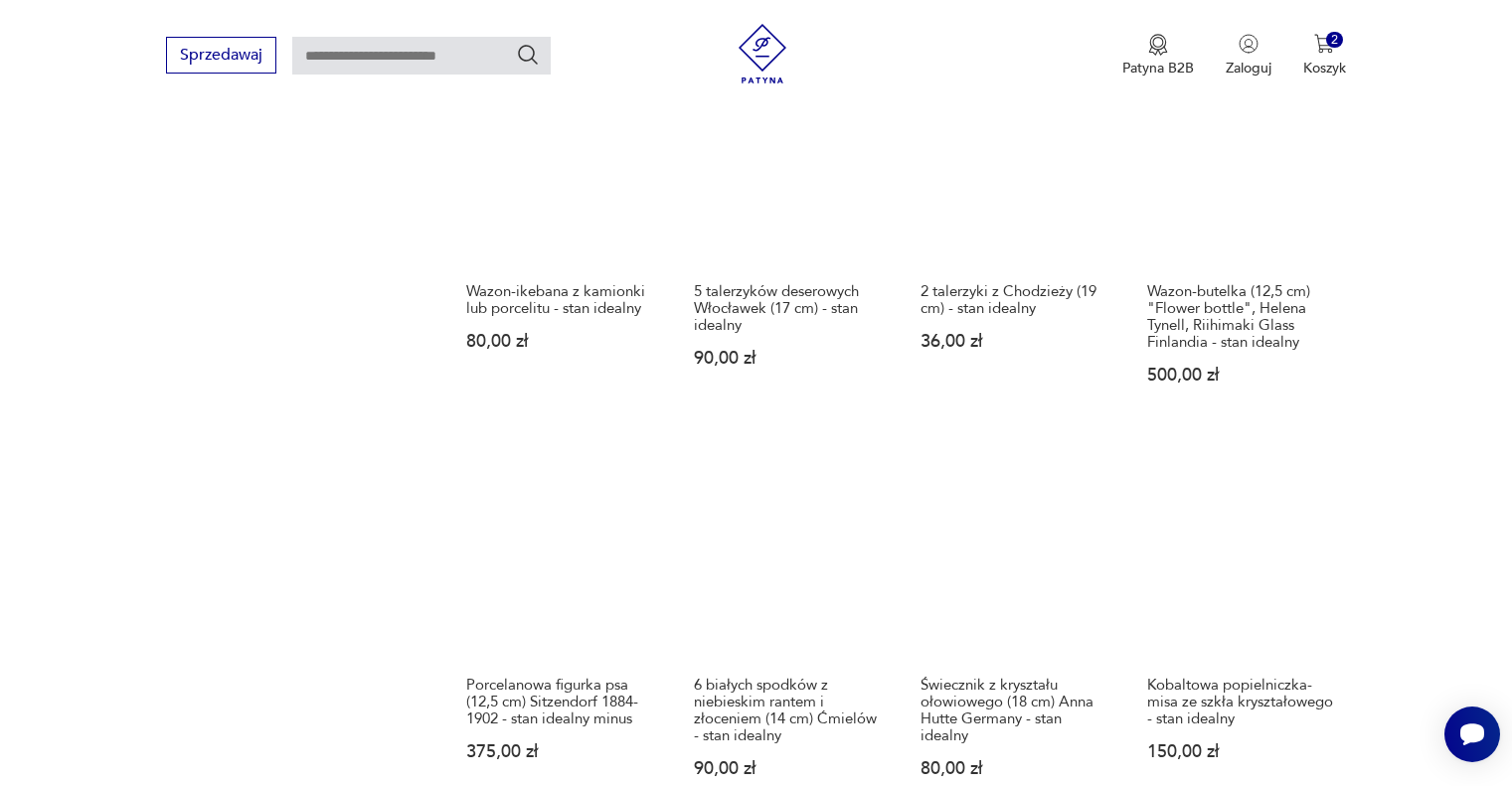 scroll, scrollTop: 1900, scrollLeft: 0, axis: vertical 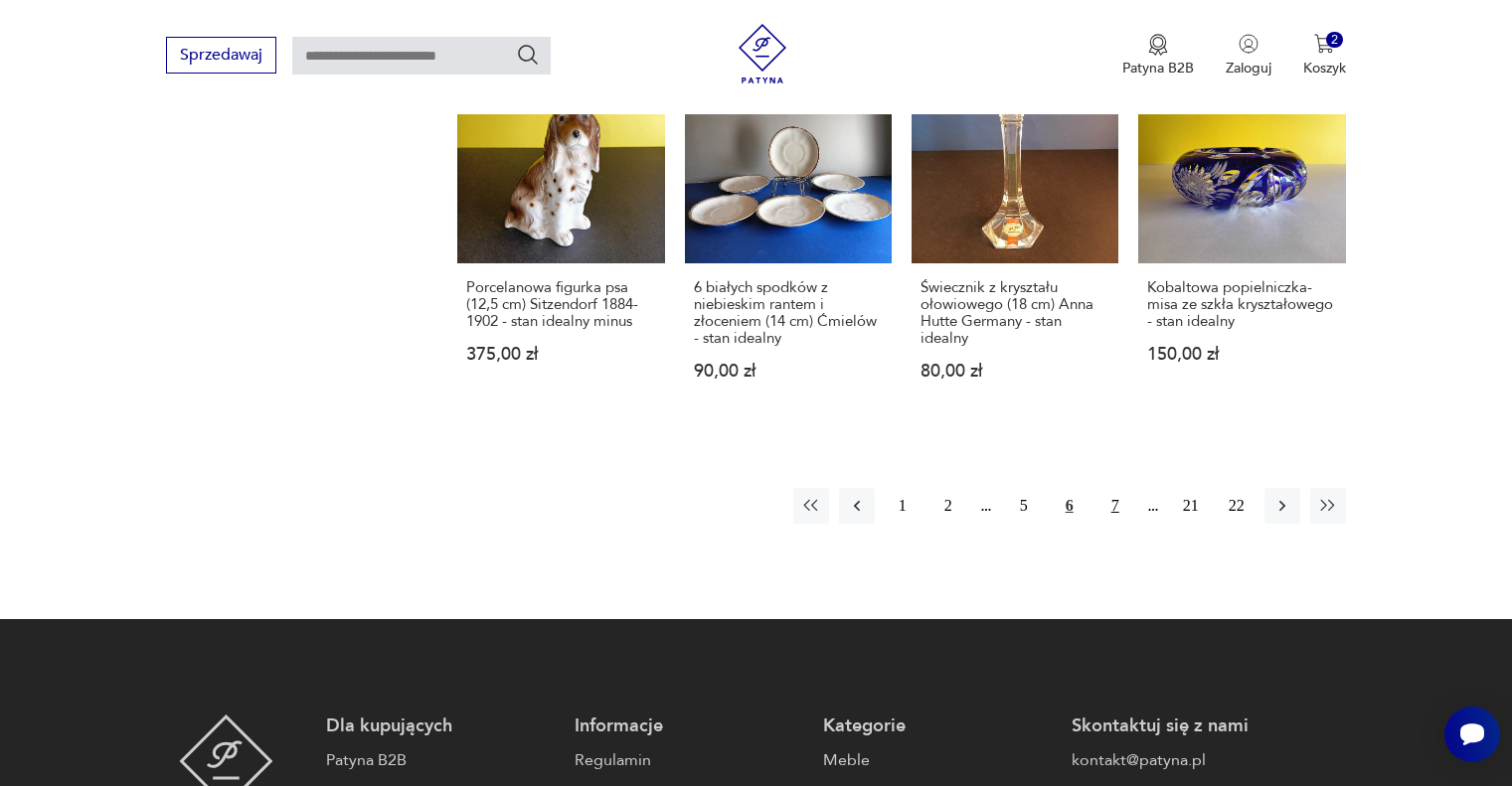 click on "7" at bounding box center [1115, 506] 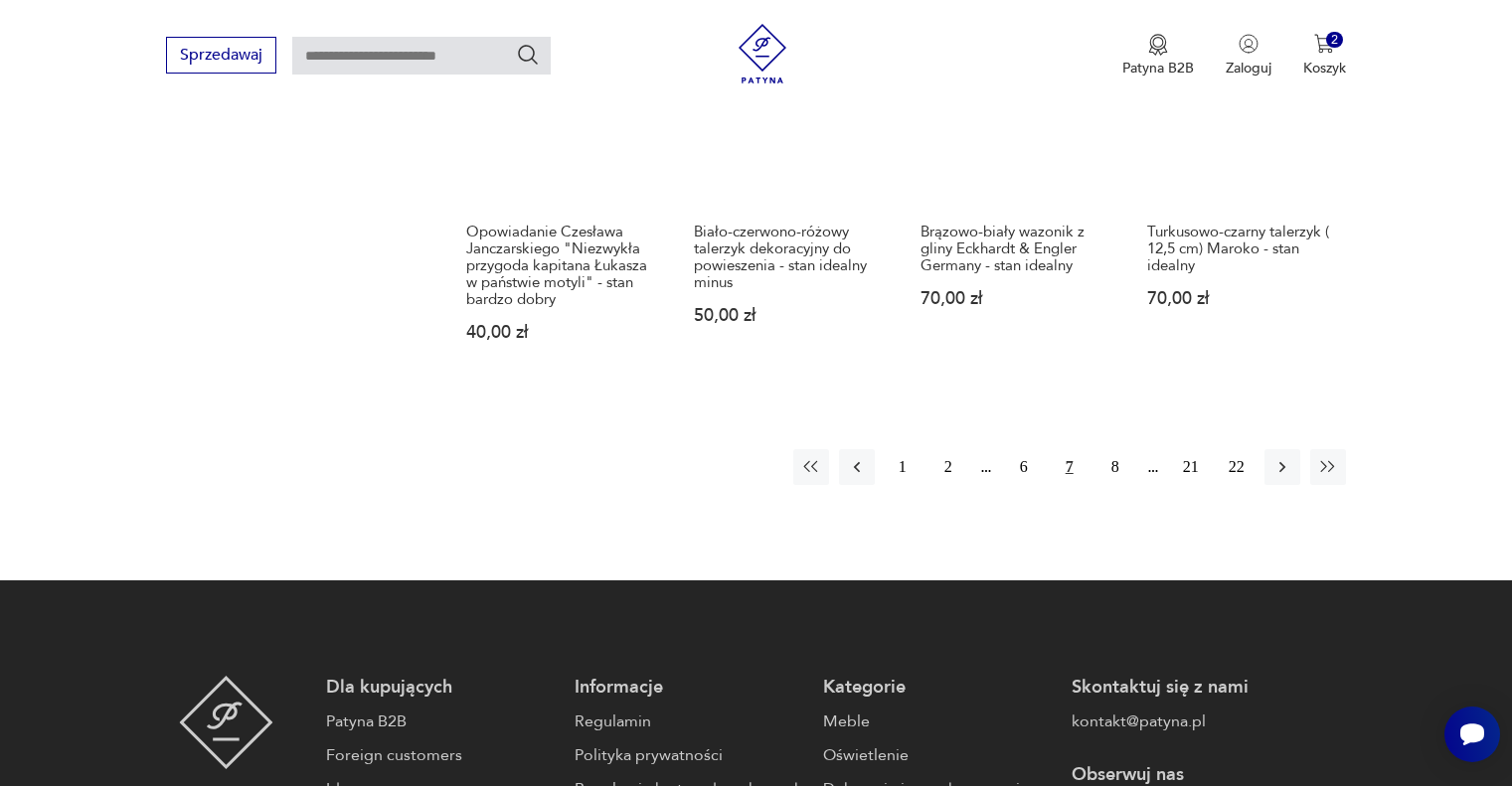 scroll, scrollTop: 1900, scrollLeft: 0, axis: vertical 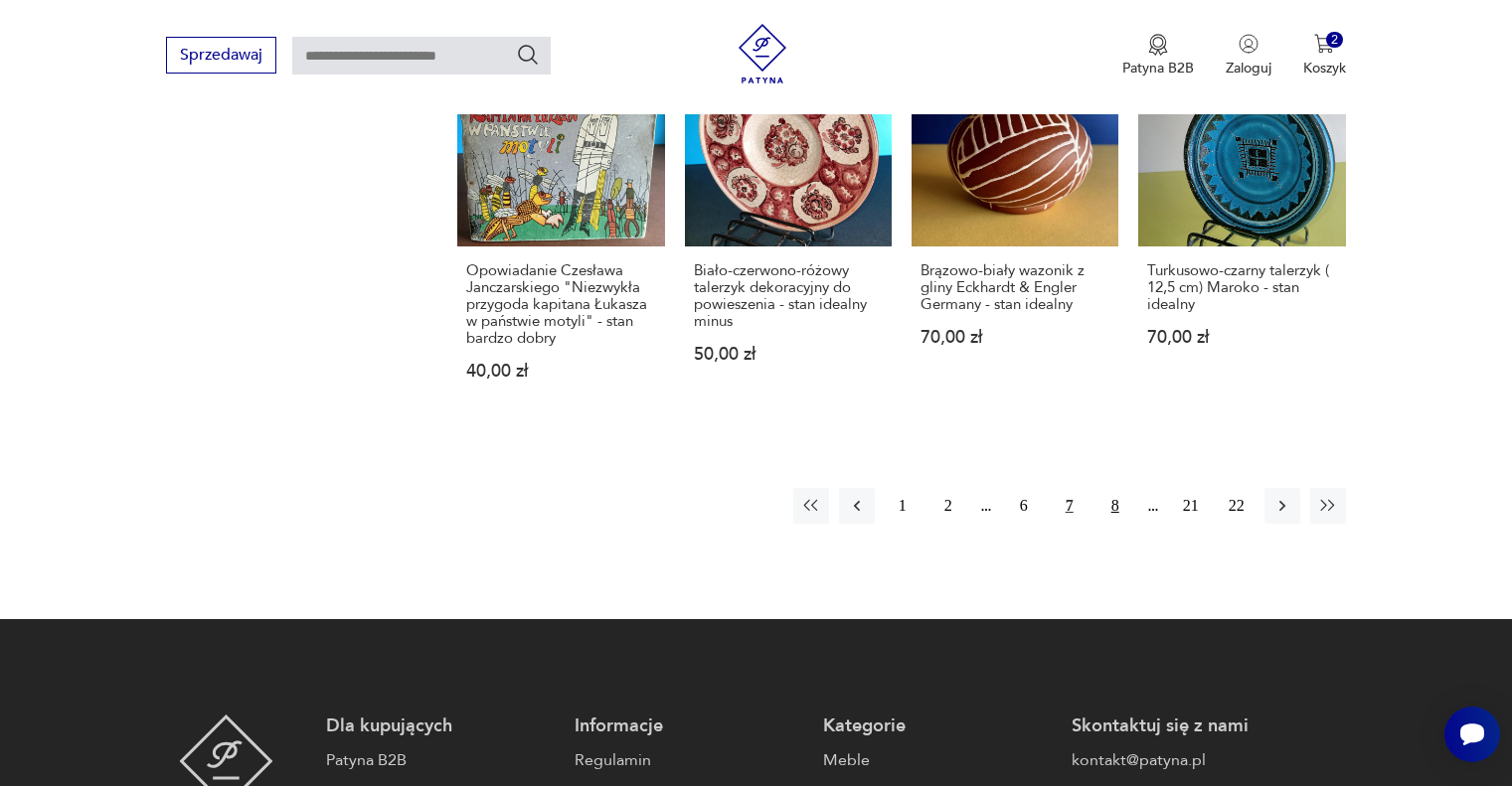 click on "8" at bounding box center [1115, 506] 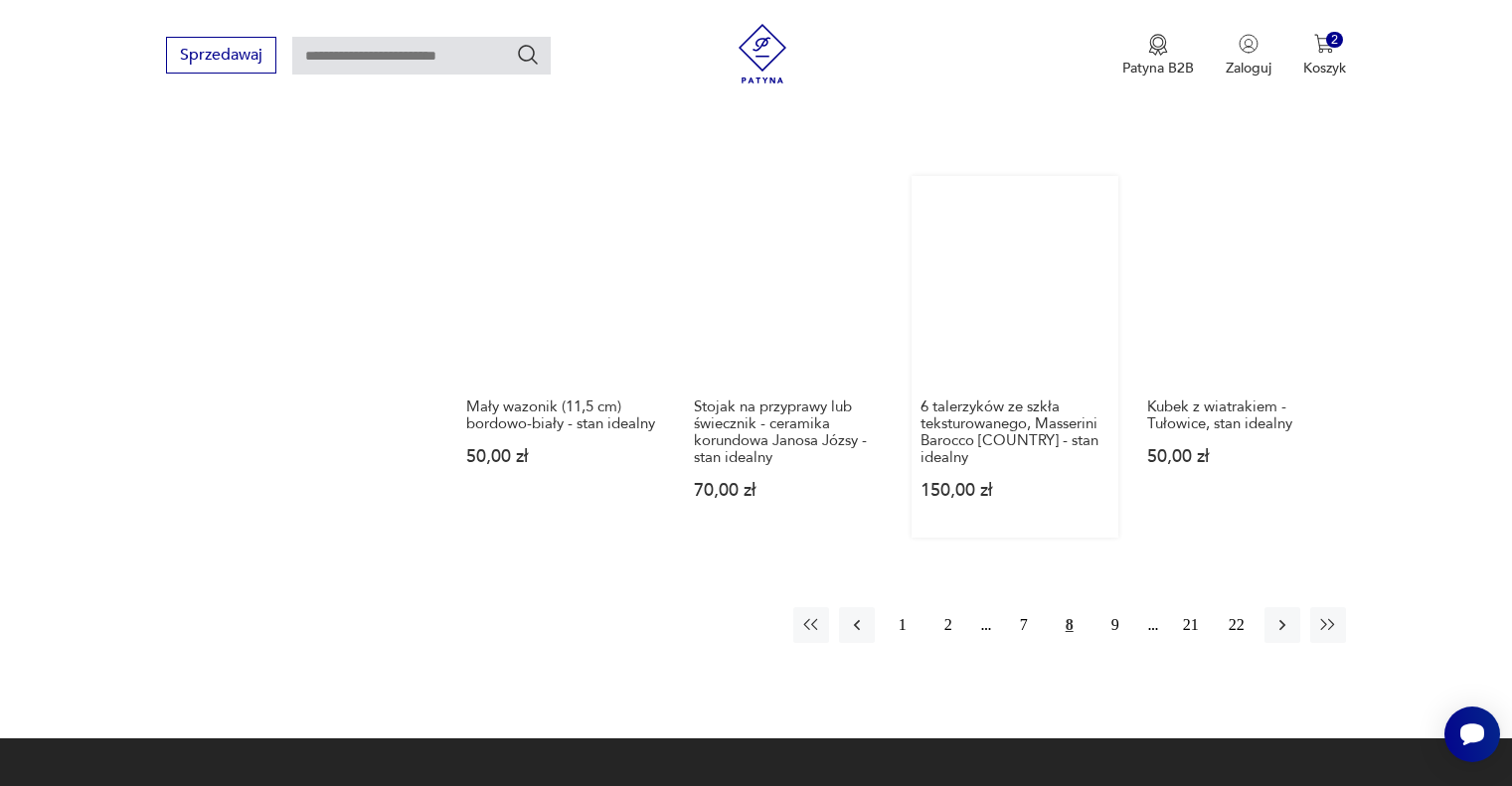 scroll, scrollTop: 1801, scrollLeft: 0, axis: vertical 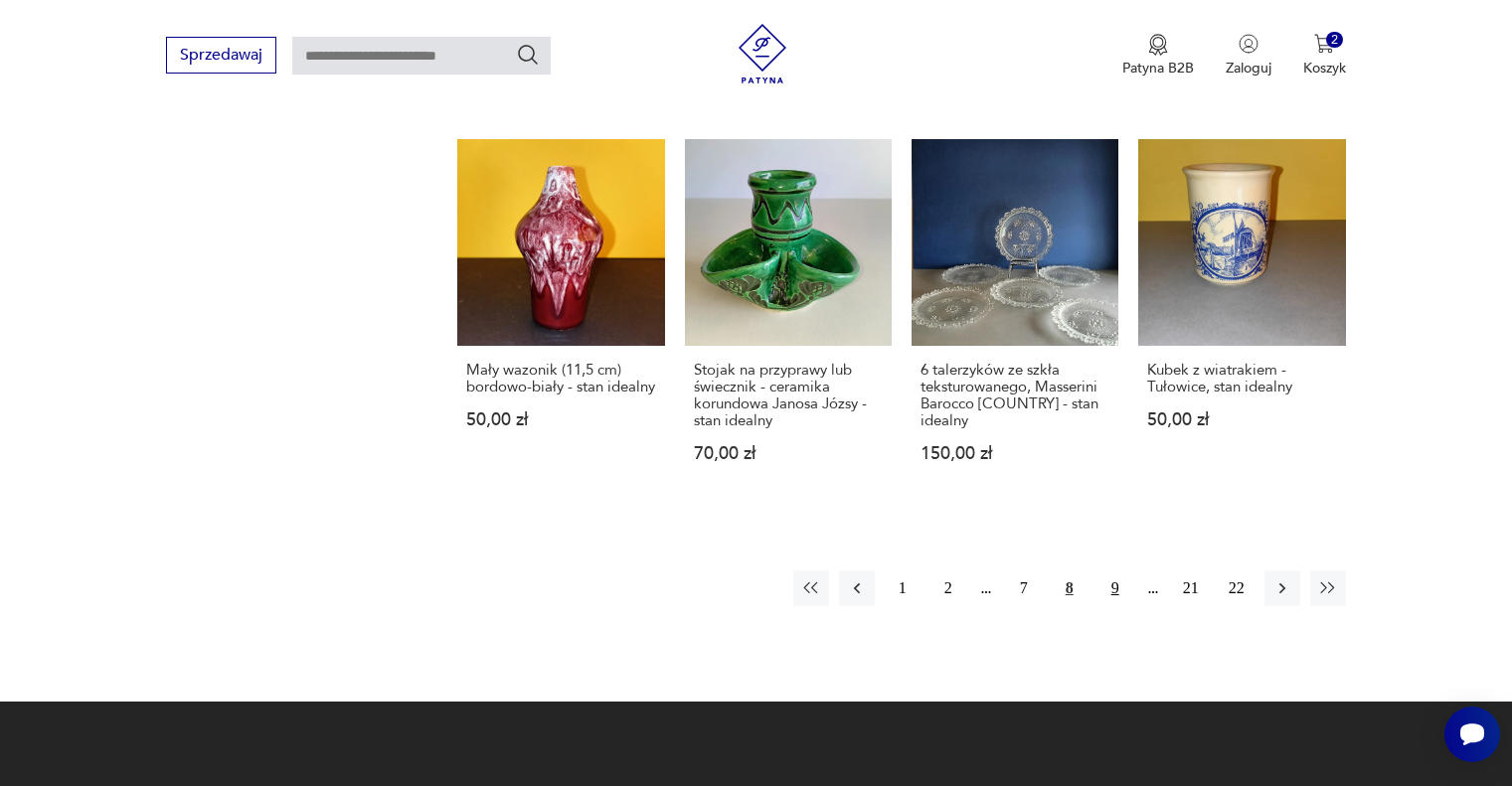 click on "9" at bounding box center (1115, 588) 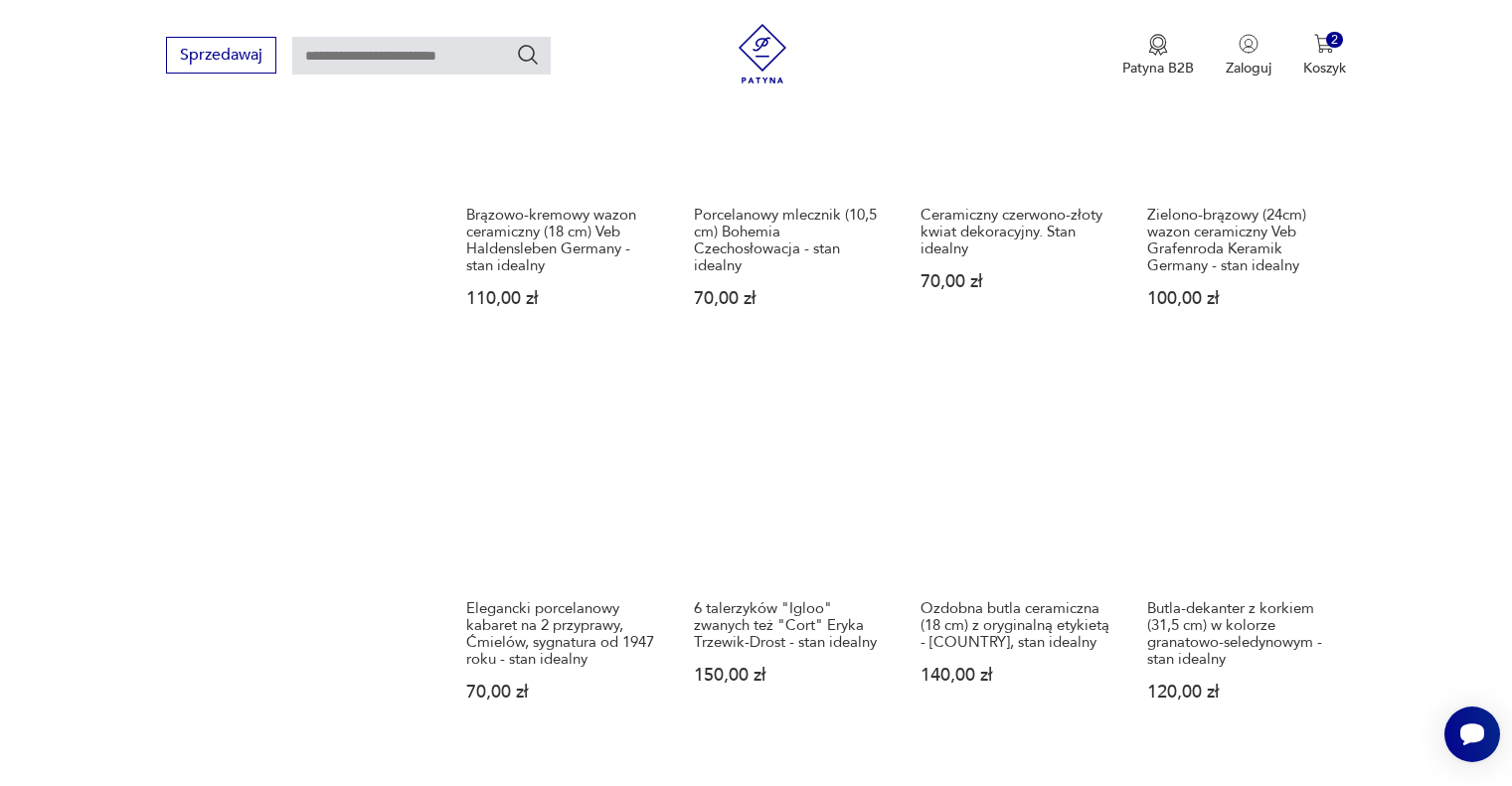 scroll, scrollTop: 1701, scrollLeft: 0, axis: vertical 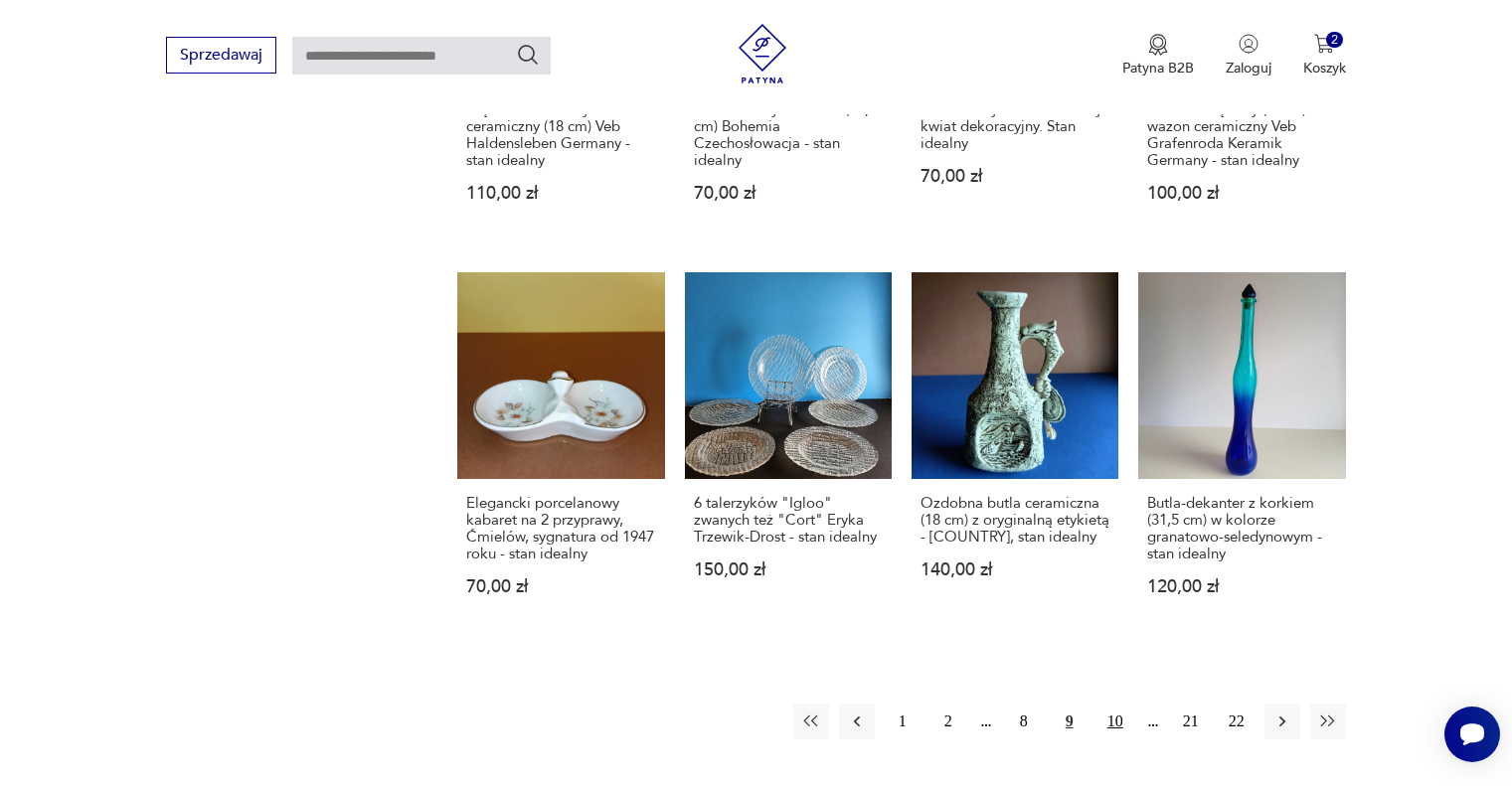 click on "10" at bounding box center [1115, 721] 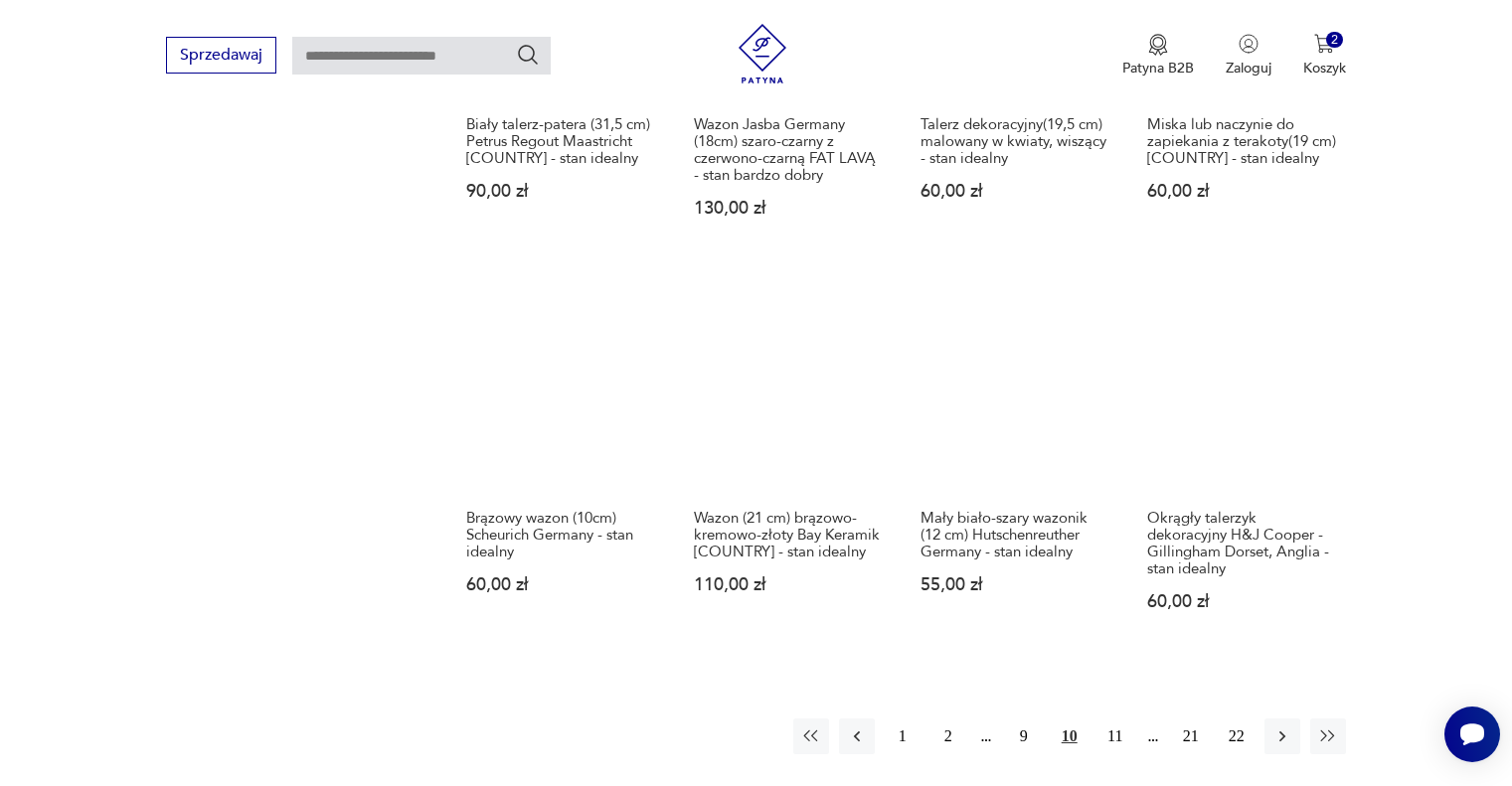 scroll, scrollTop: 1701, scrollLeft: 0, axis: vertical 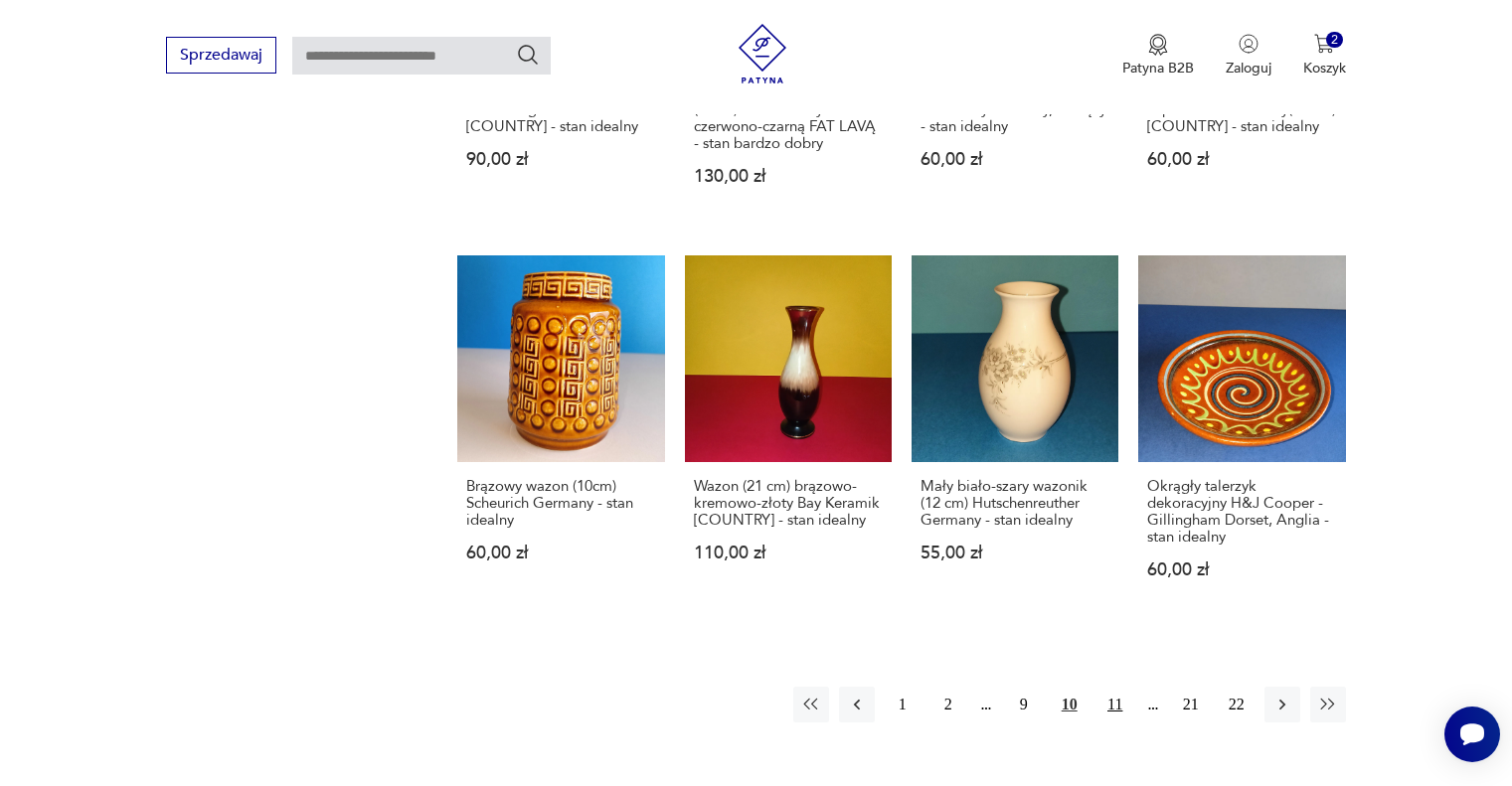 click on "11" at bounding box center [1115, 705] 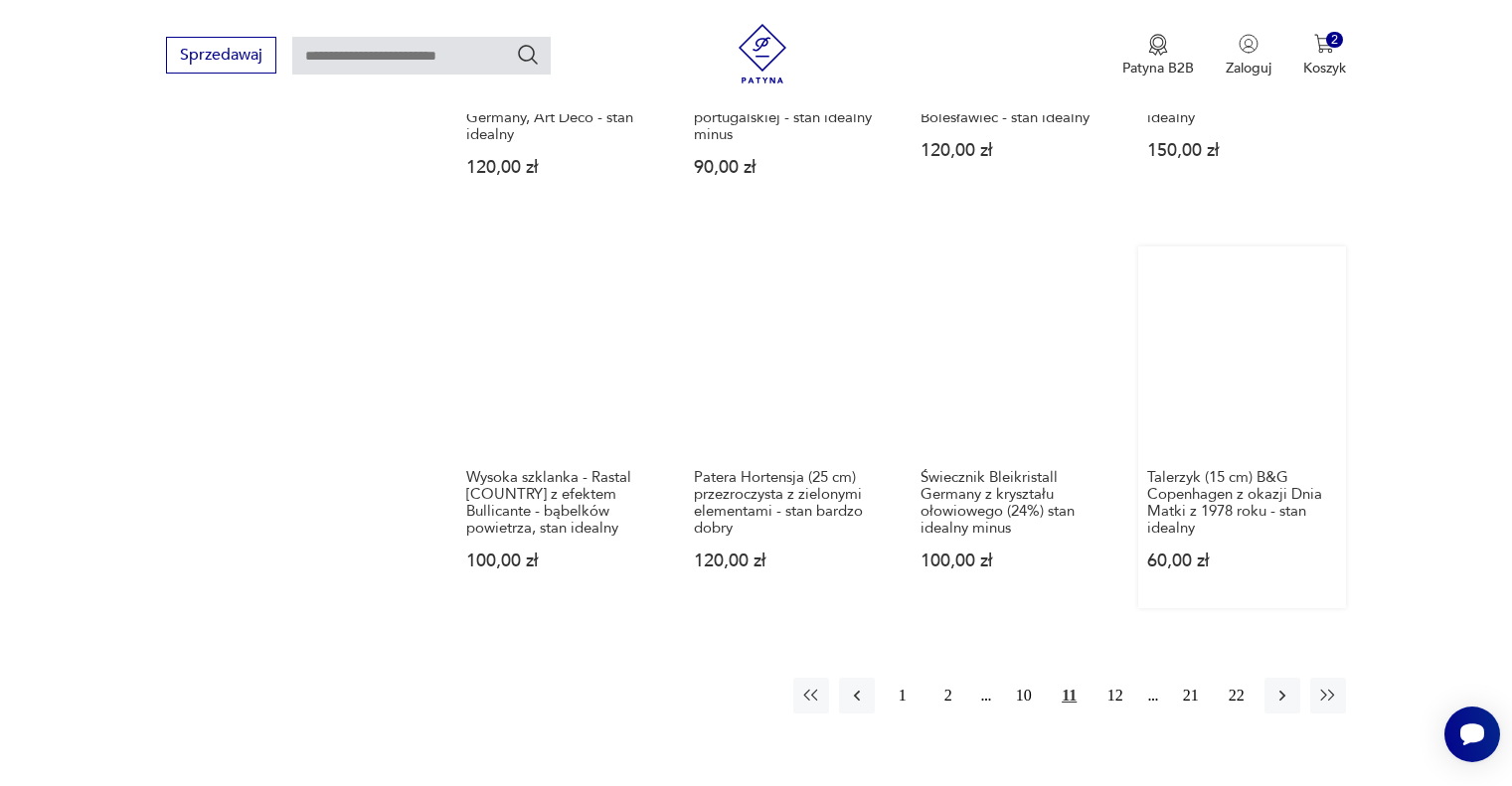 scroll, scrollTop: 1801, scrollLeft: 0, axis: vertical 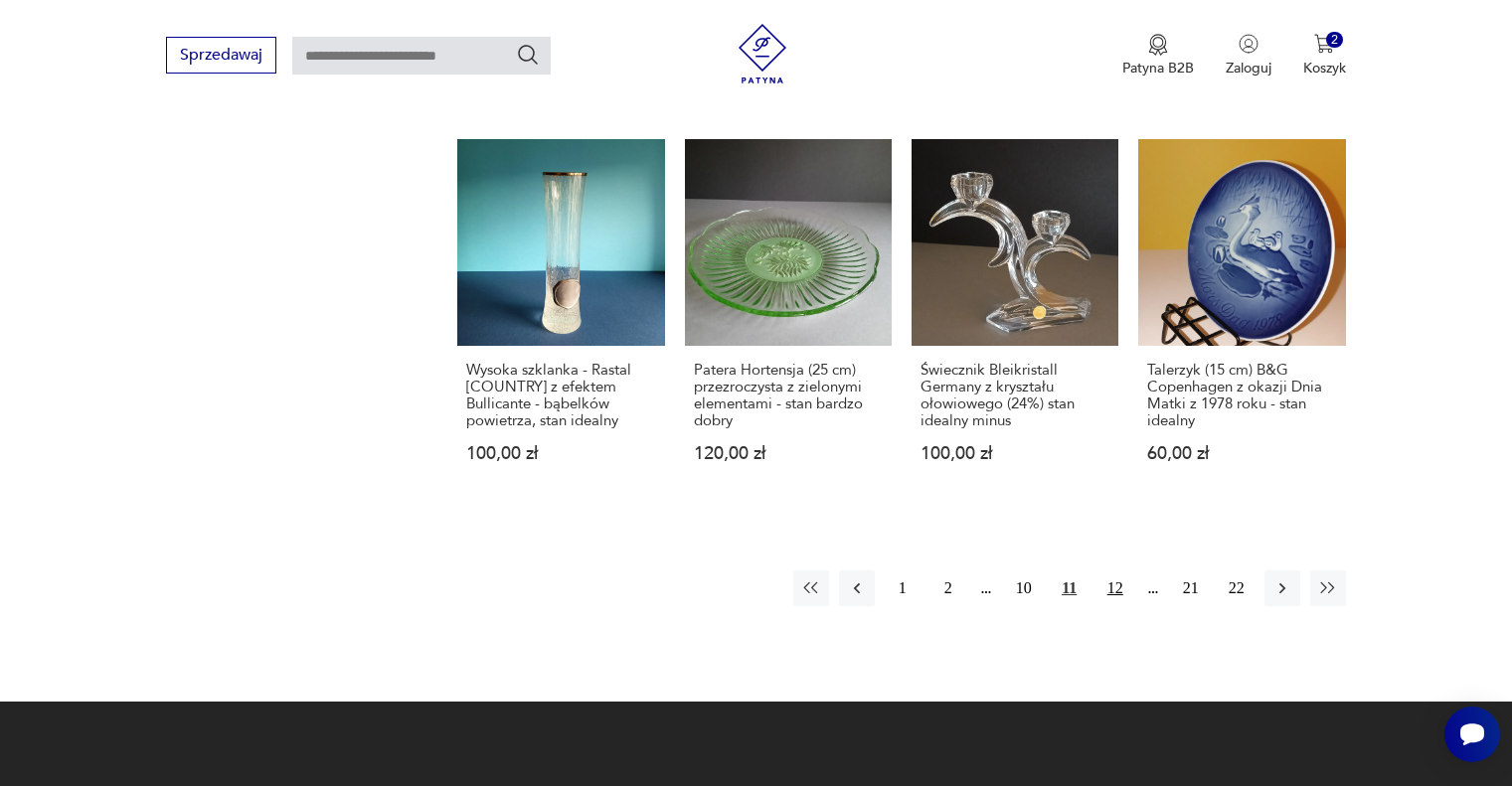 click on "12" at bounding box center [1115, 588] 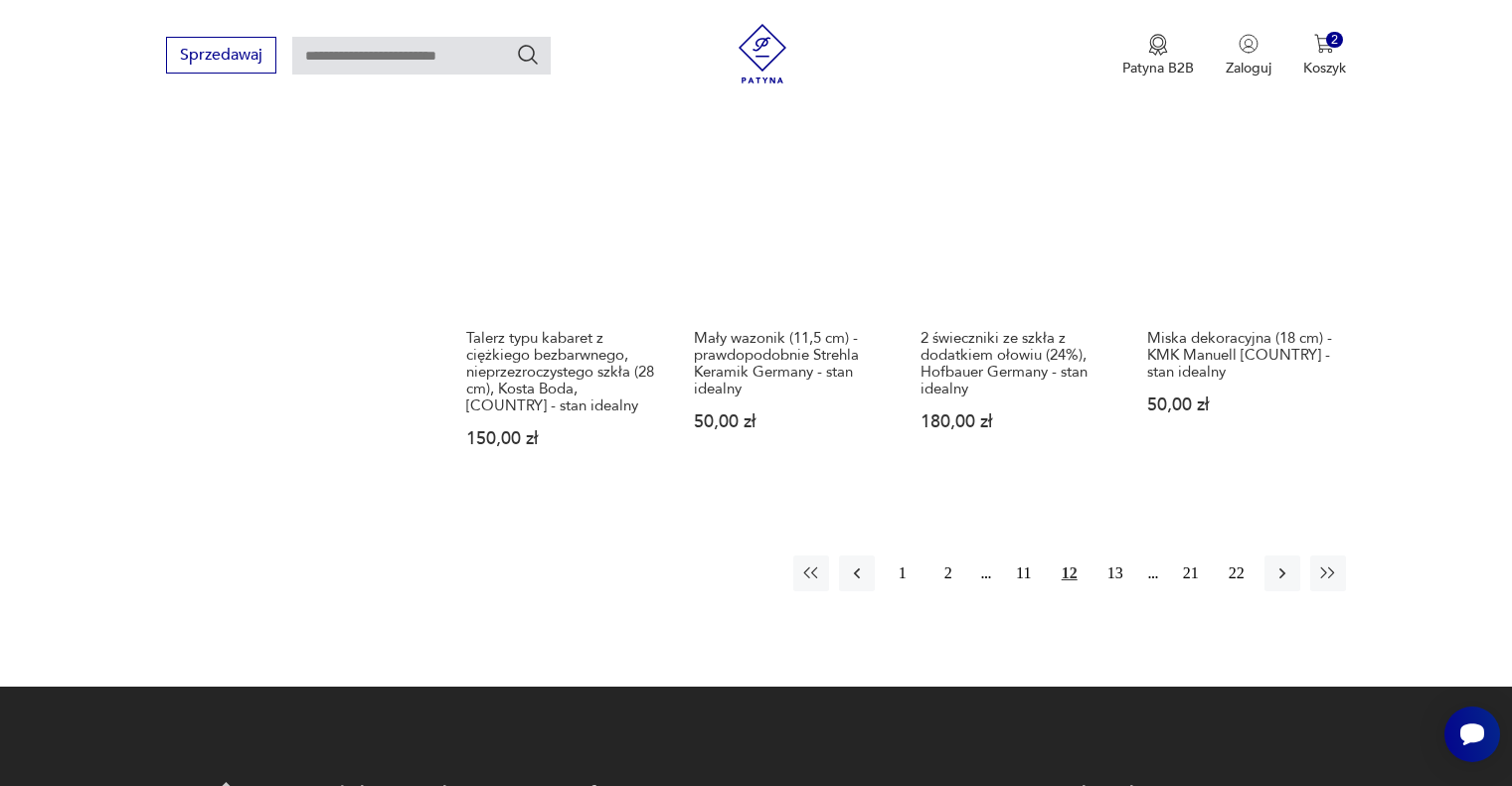 scroll, scrollTop: 1900, scrollLeft: 0, axis: vertical 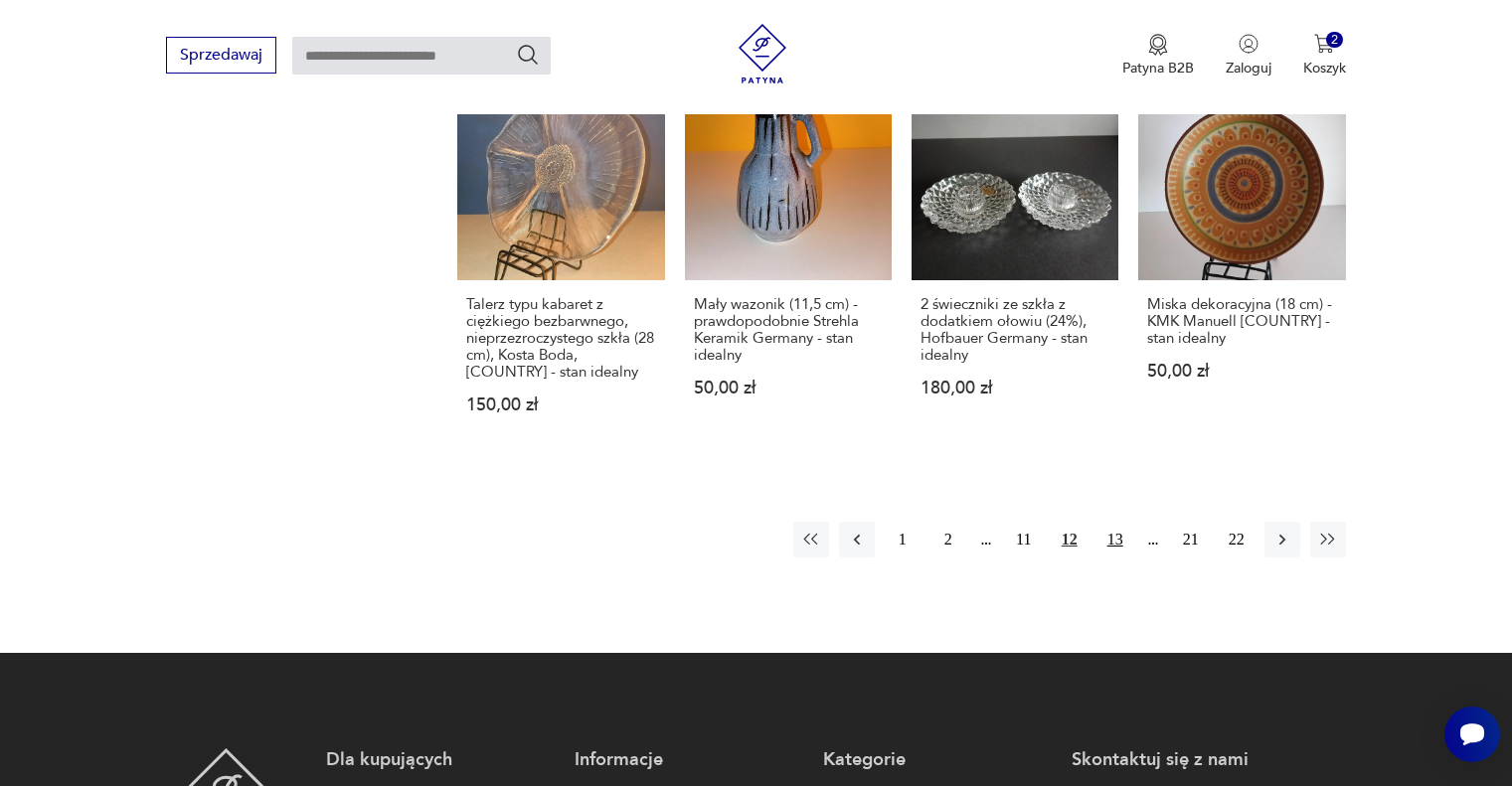 click on "13" at bounding box center (1115, 540) 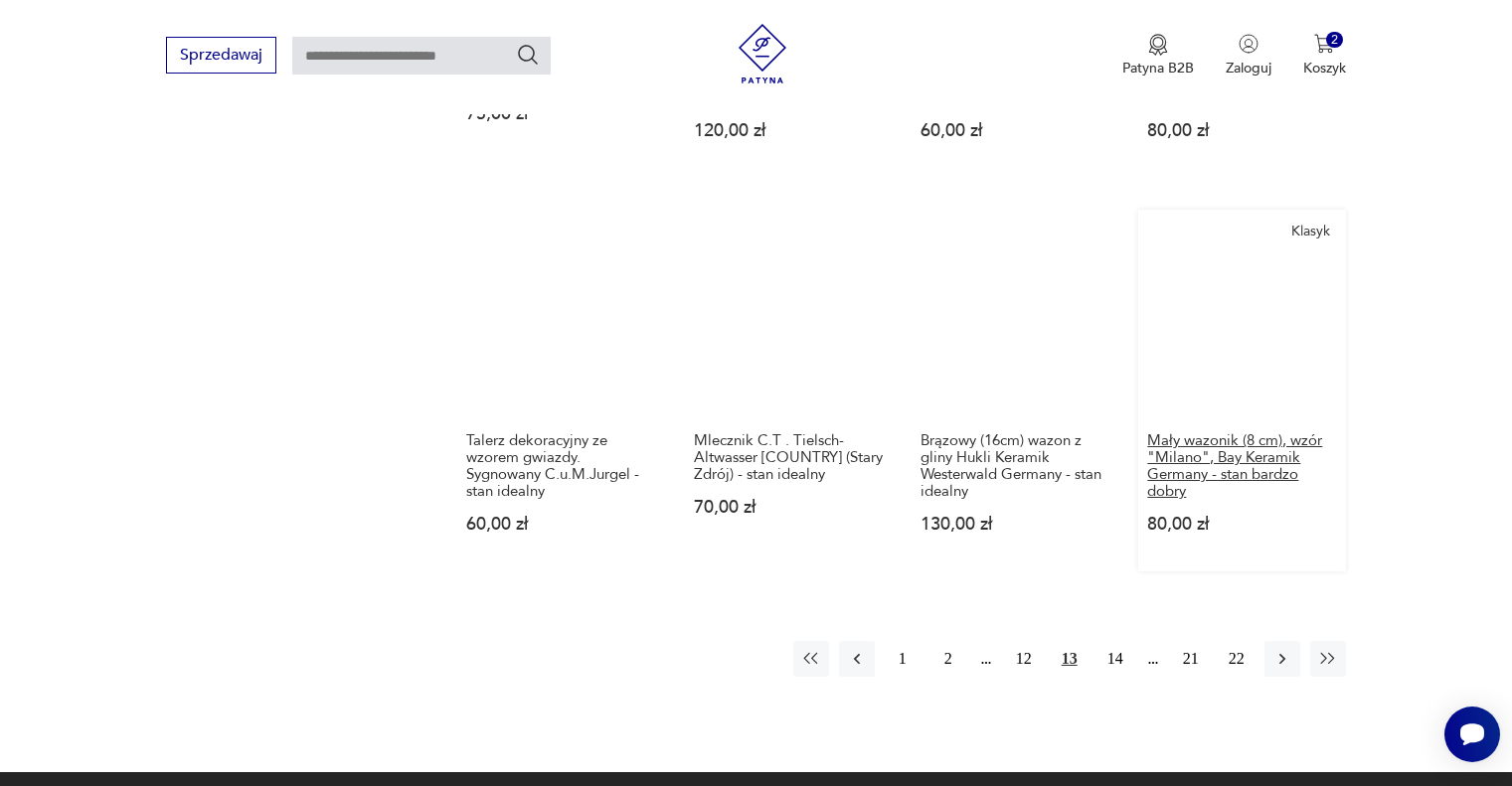 scroll, scrollTop: 1801, scrollLeft: 0, axis: vertical 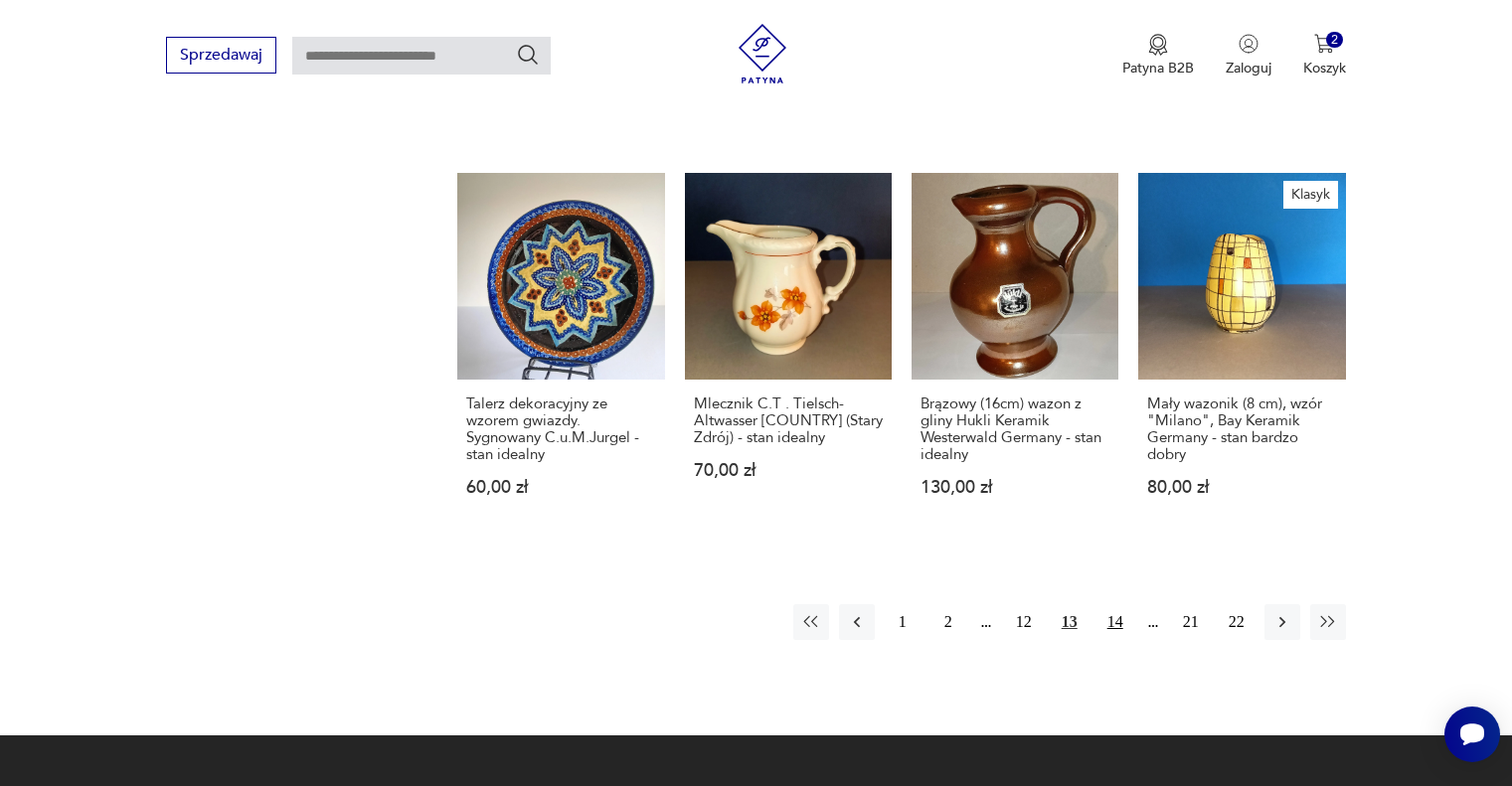 click on "14" at bounding box center [1115, 622] 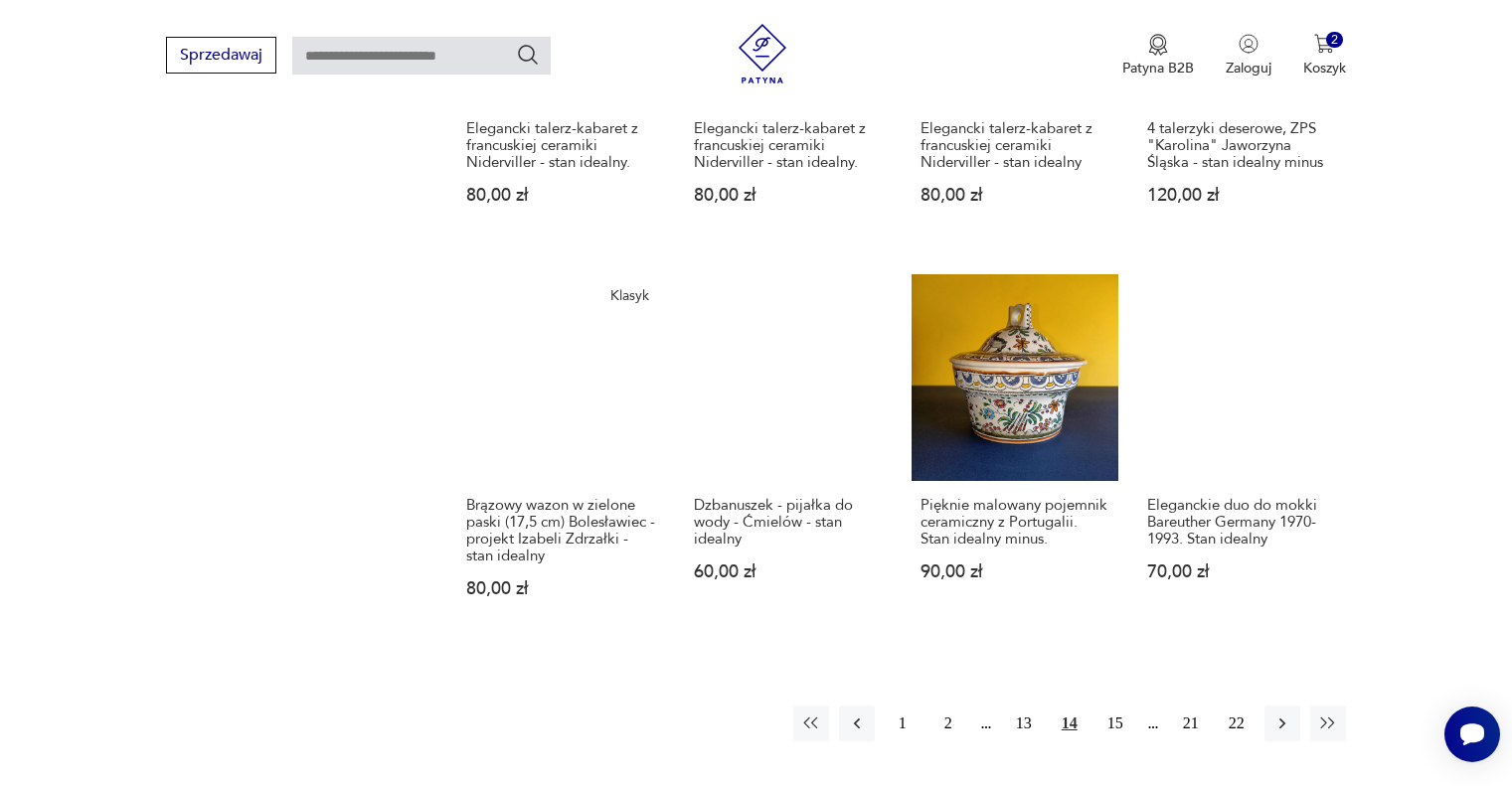 scroll, scrollTop: 1701, scrollLeft: 0, axis: vertical 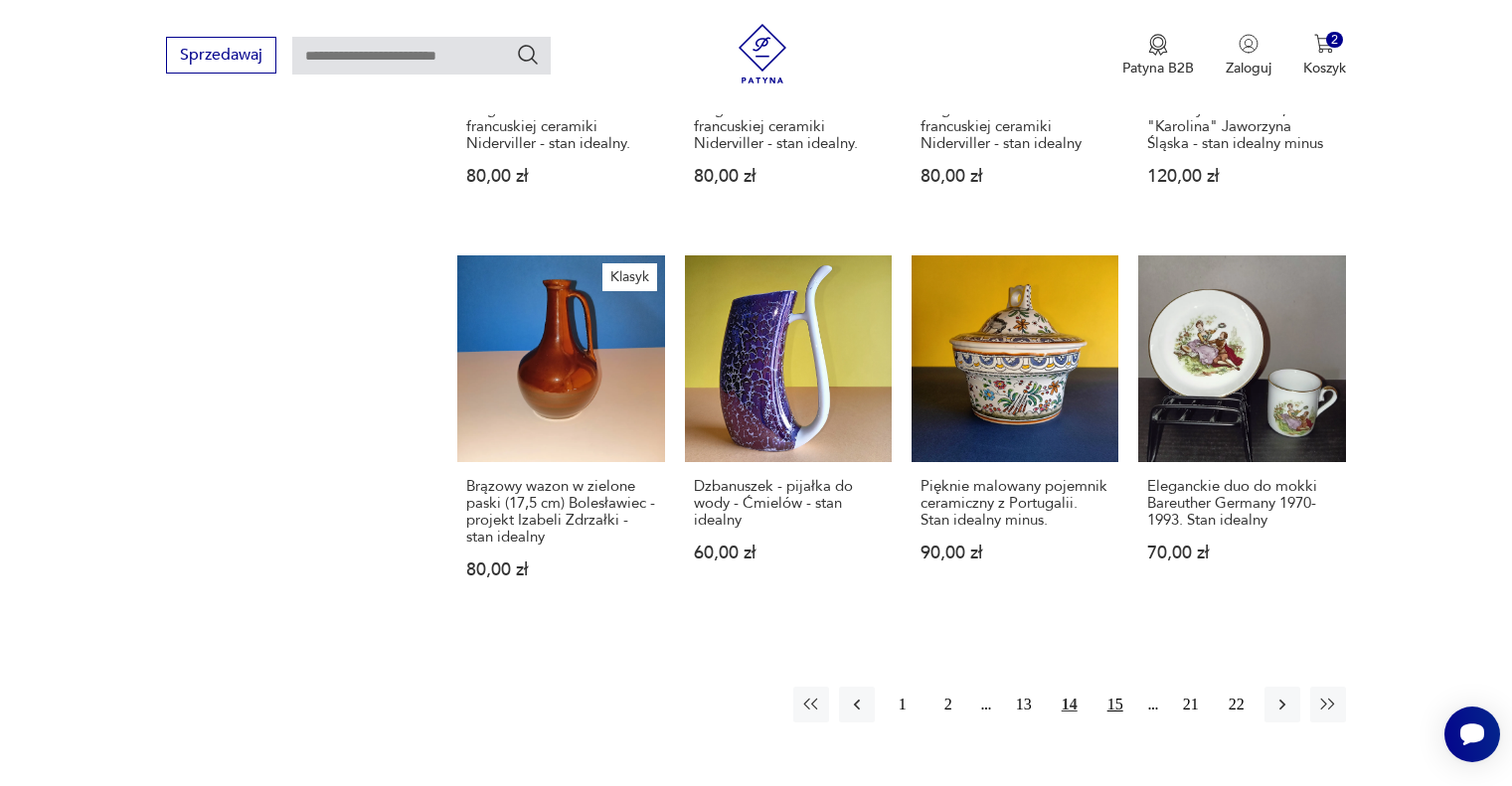 click on "15" at bounding box center (1115, 705) 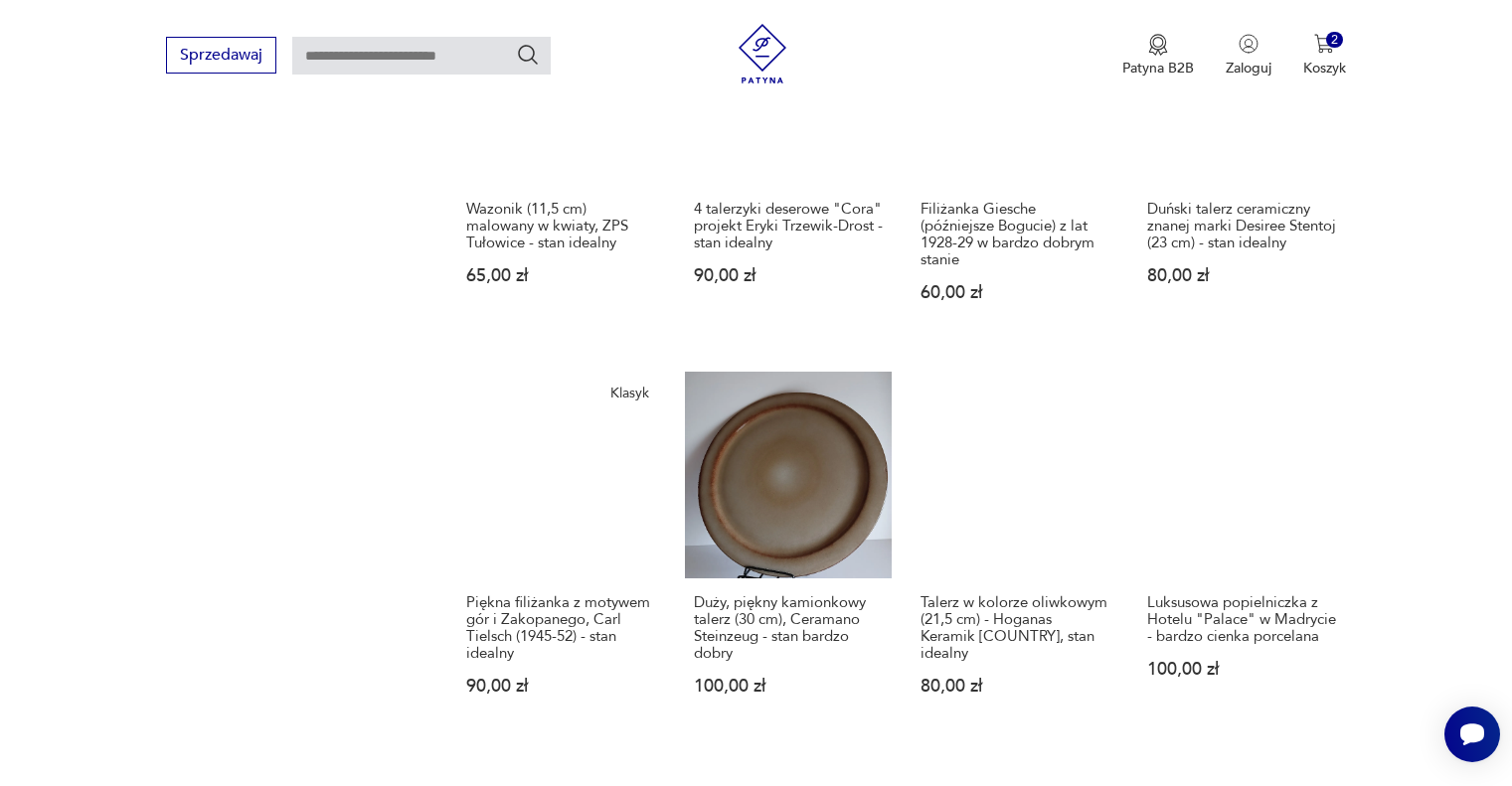 scroll, scrollTop: 1701, scrollLeft: 0, axis: vertical 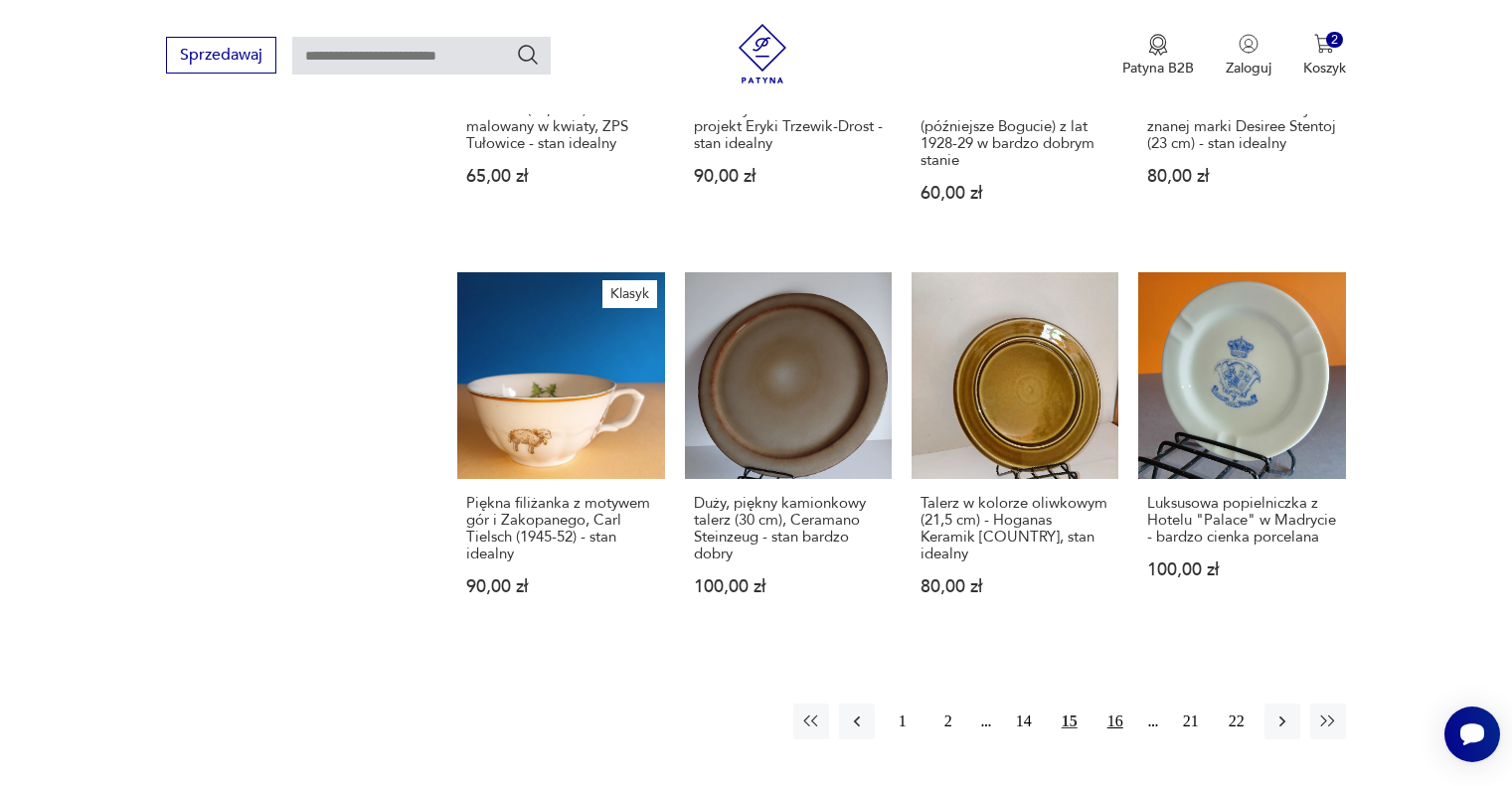 click on "16" at bounding box center [1115, 721] 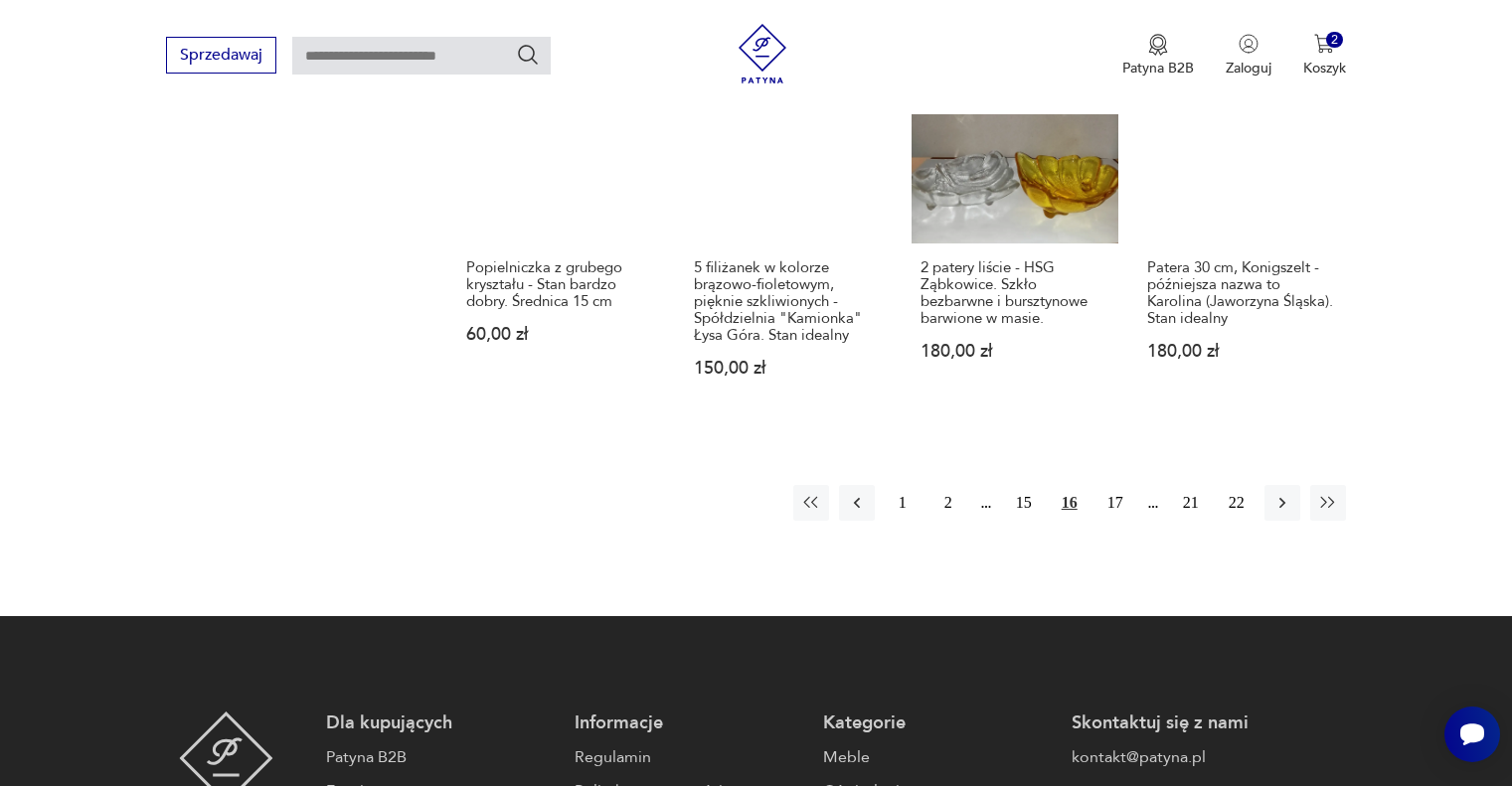 scroll, scrollTop: 1801, scrollLeft: 0, axis: vertical 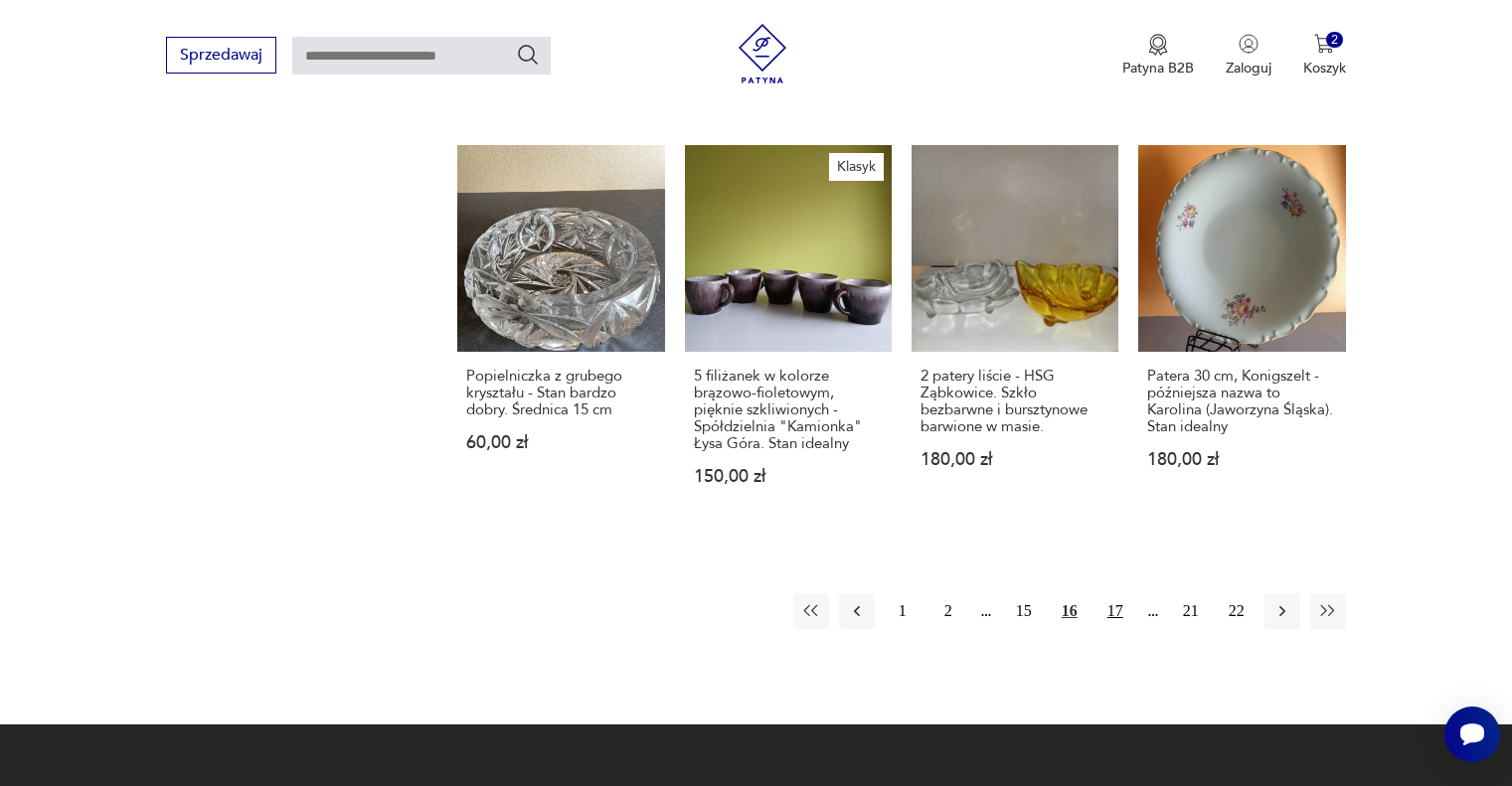 click on "17" at bounding box center [1115, 611] 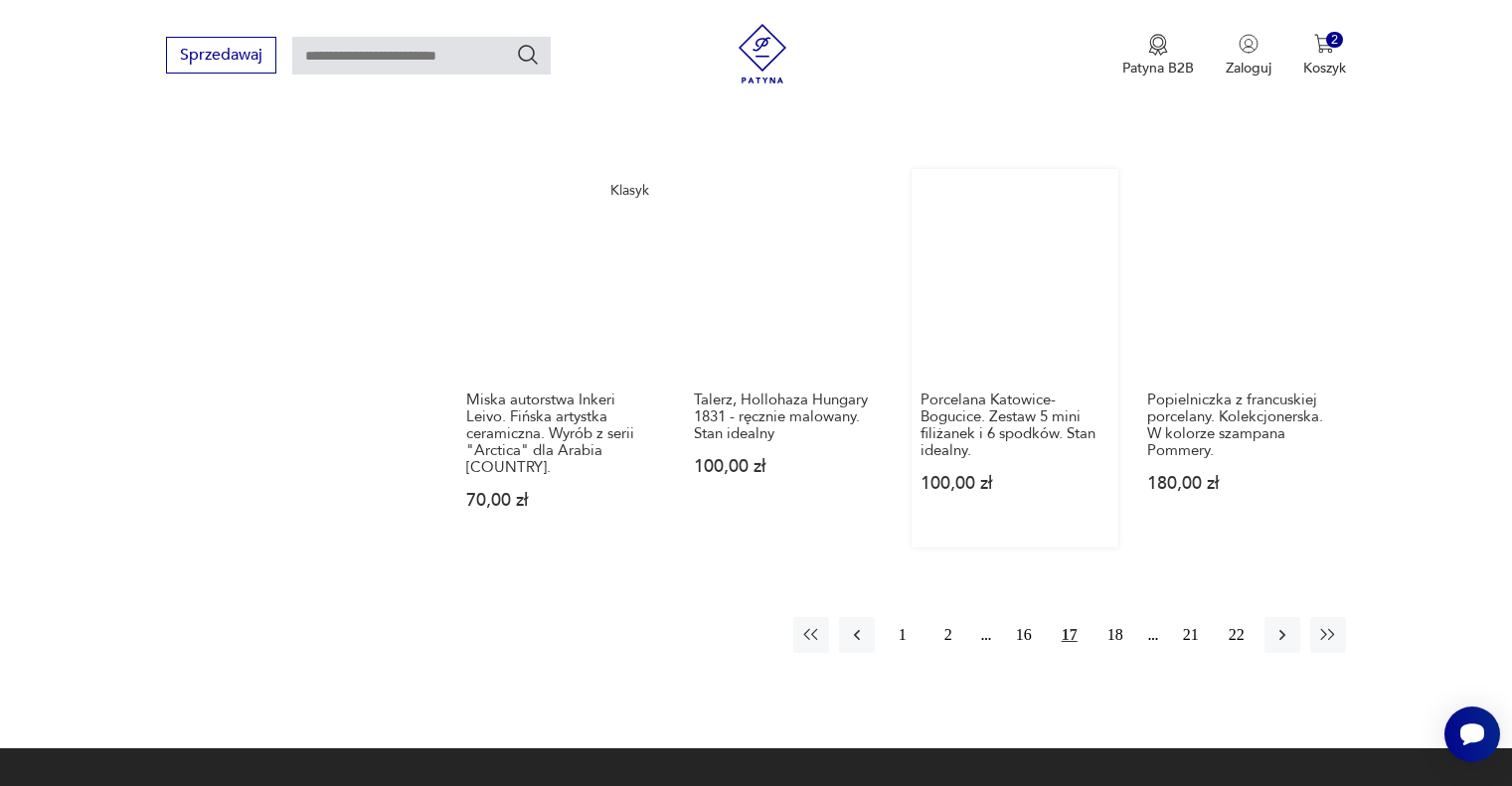 scroll, scrollTop: 1801, scrollLeft: 0, axis: vertical 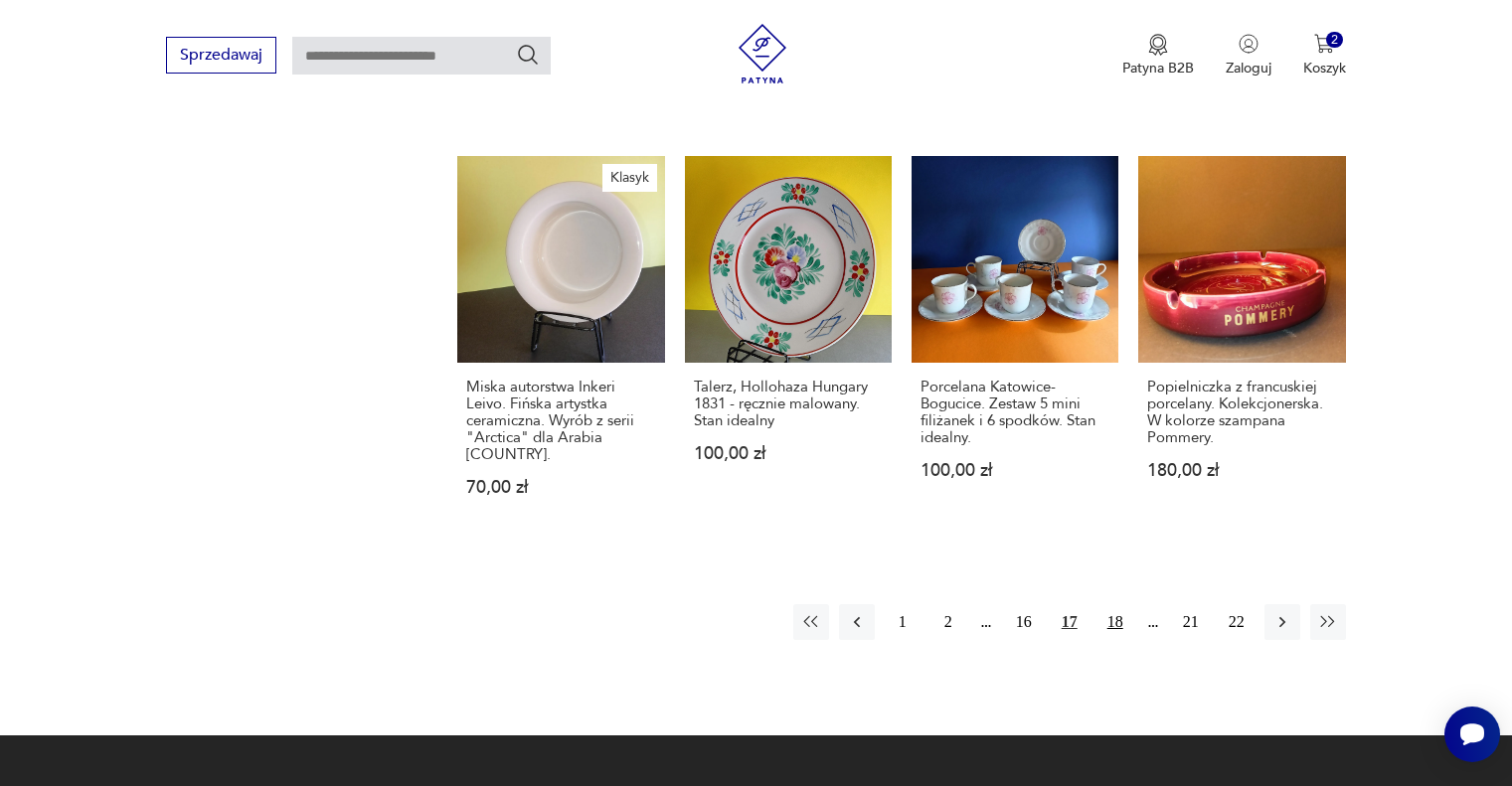 click on "18" at bounding box center (1115, 622) 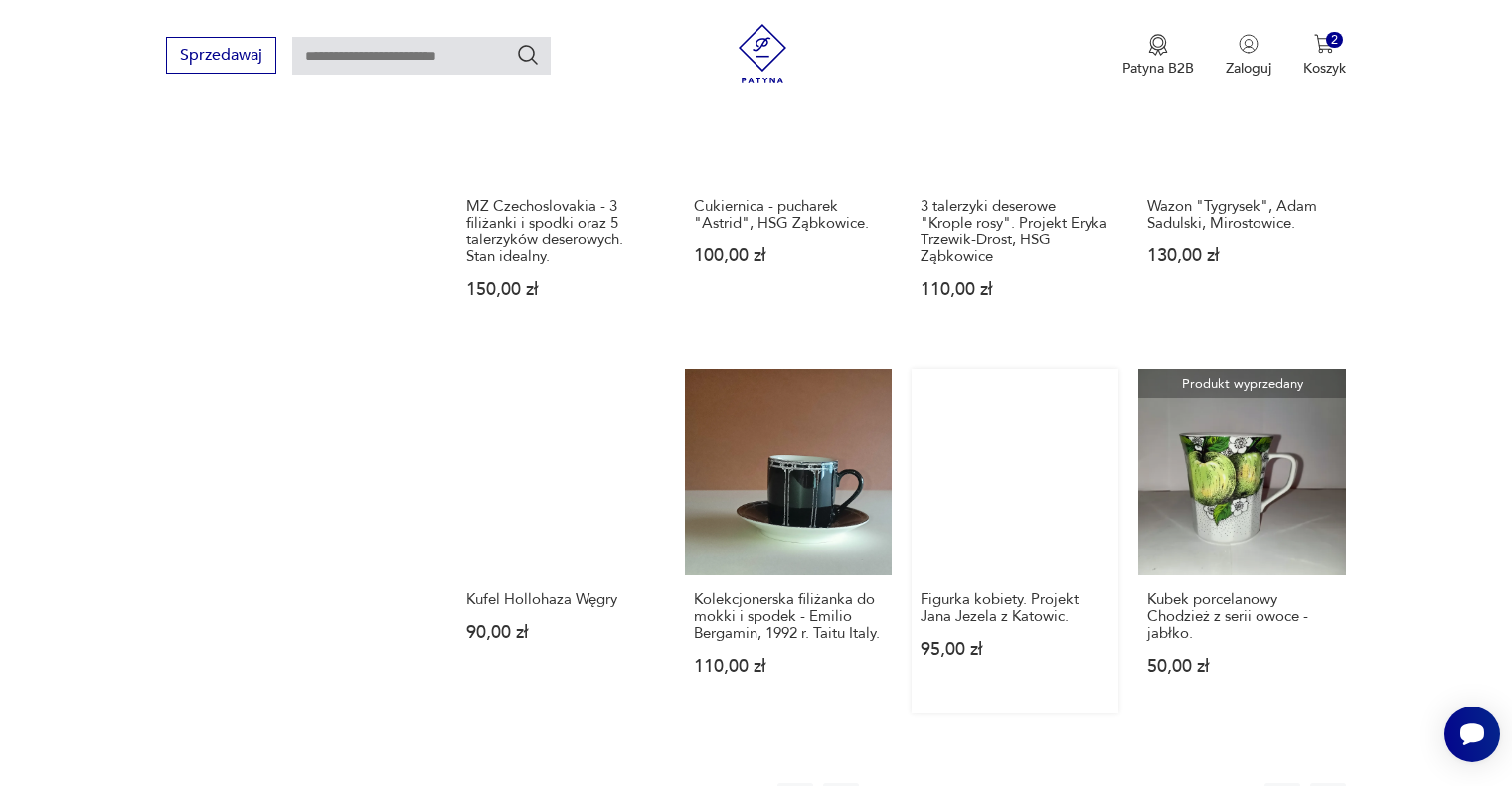 scroll, scrollTop: 1701, scrollLeft: 0, axis: vertical 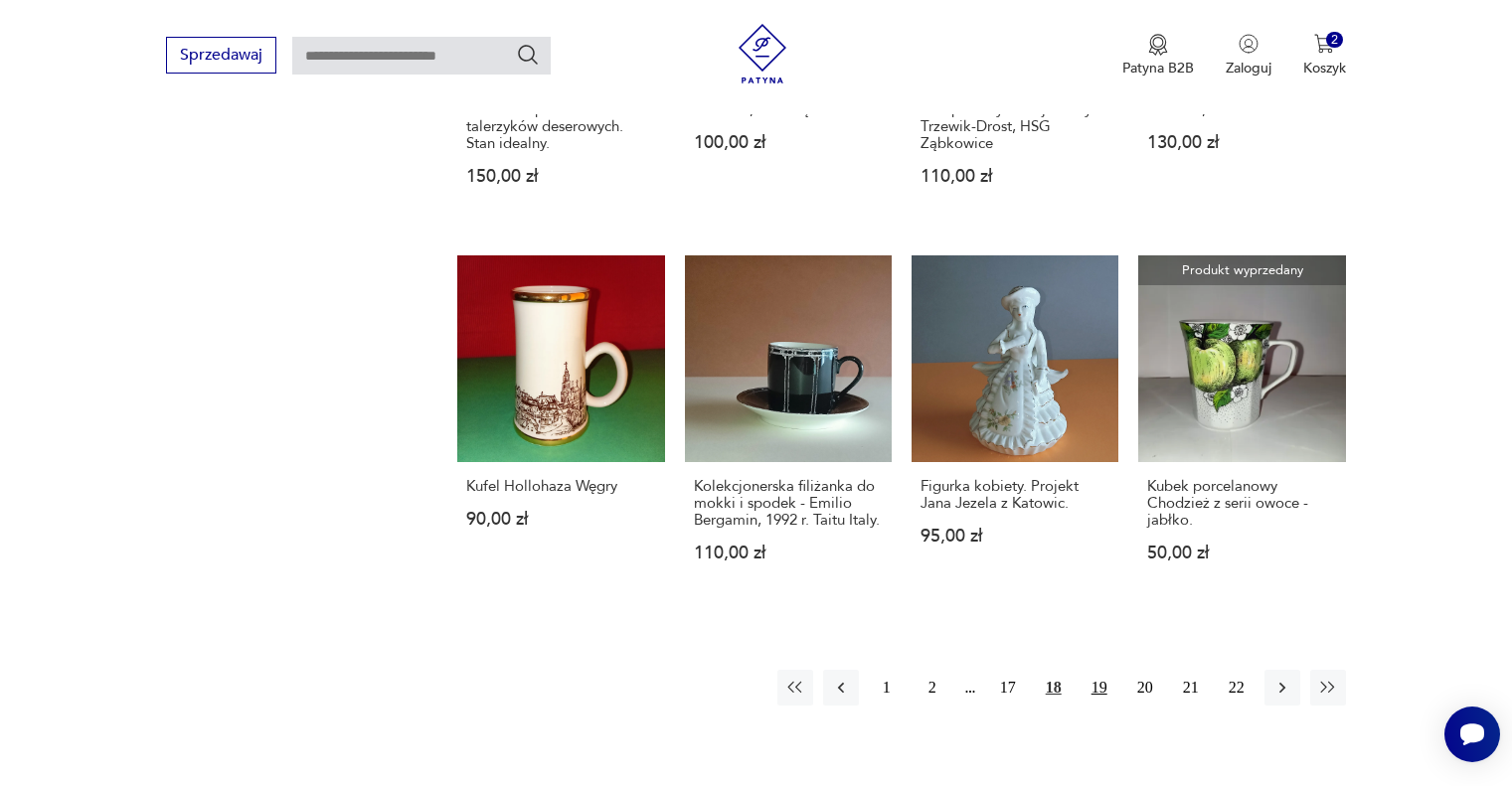 click on "19" at bounding box center (1099, 688) 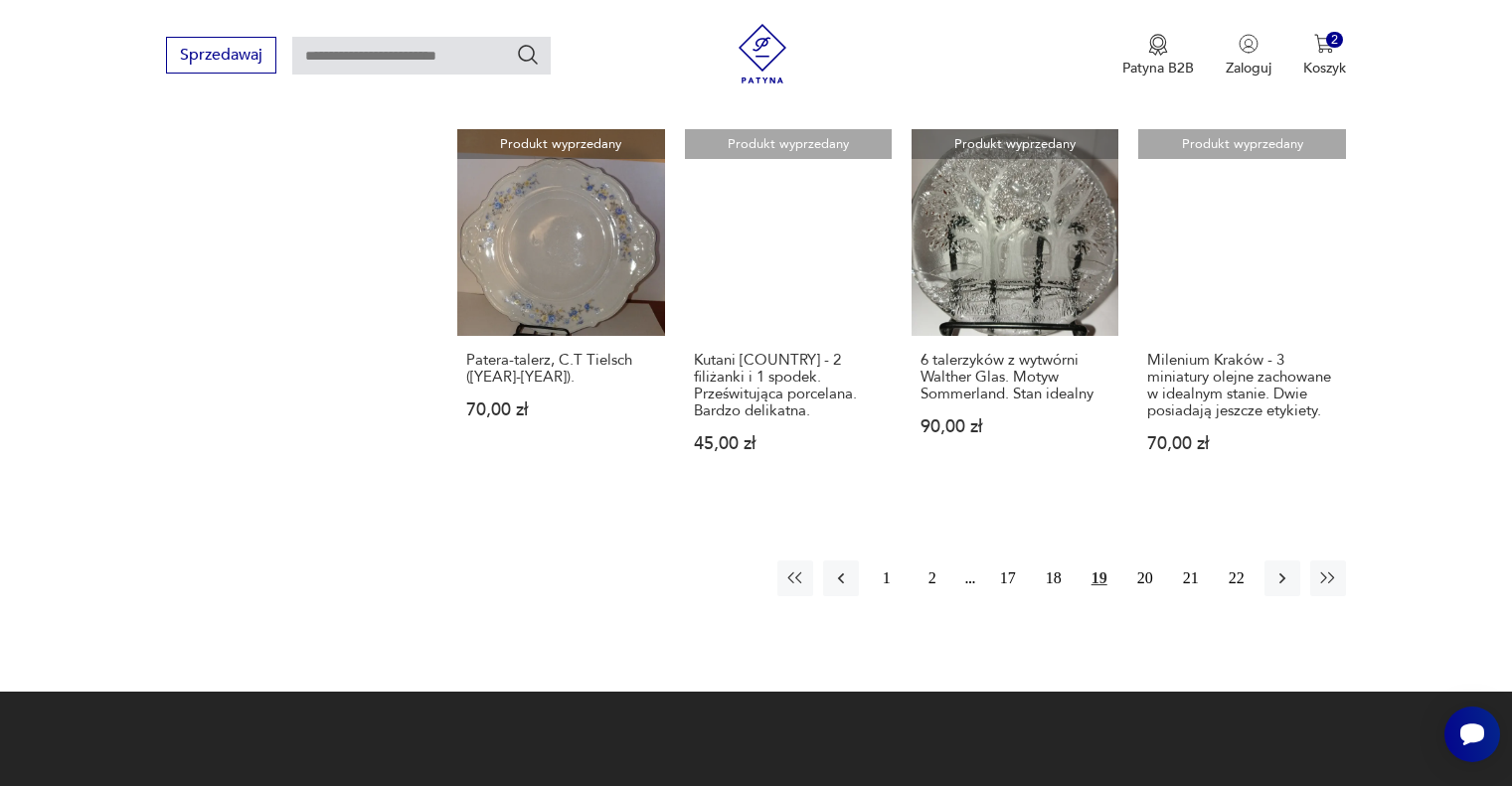 scroll, scrollTop: 1801, scrollLeft: 0, axis: vertical 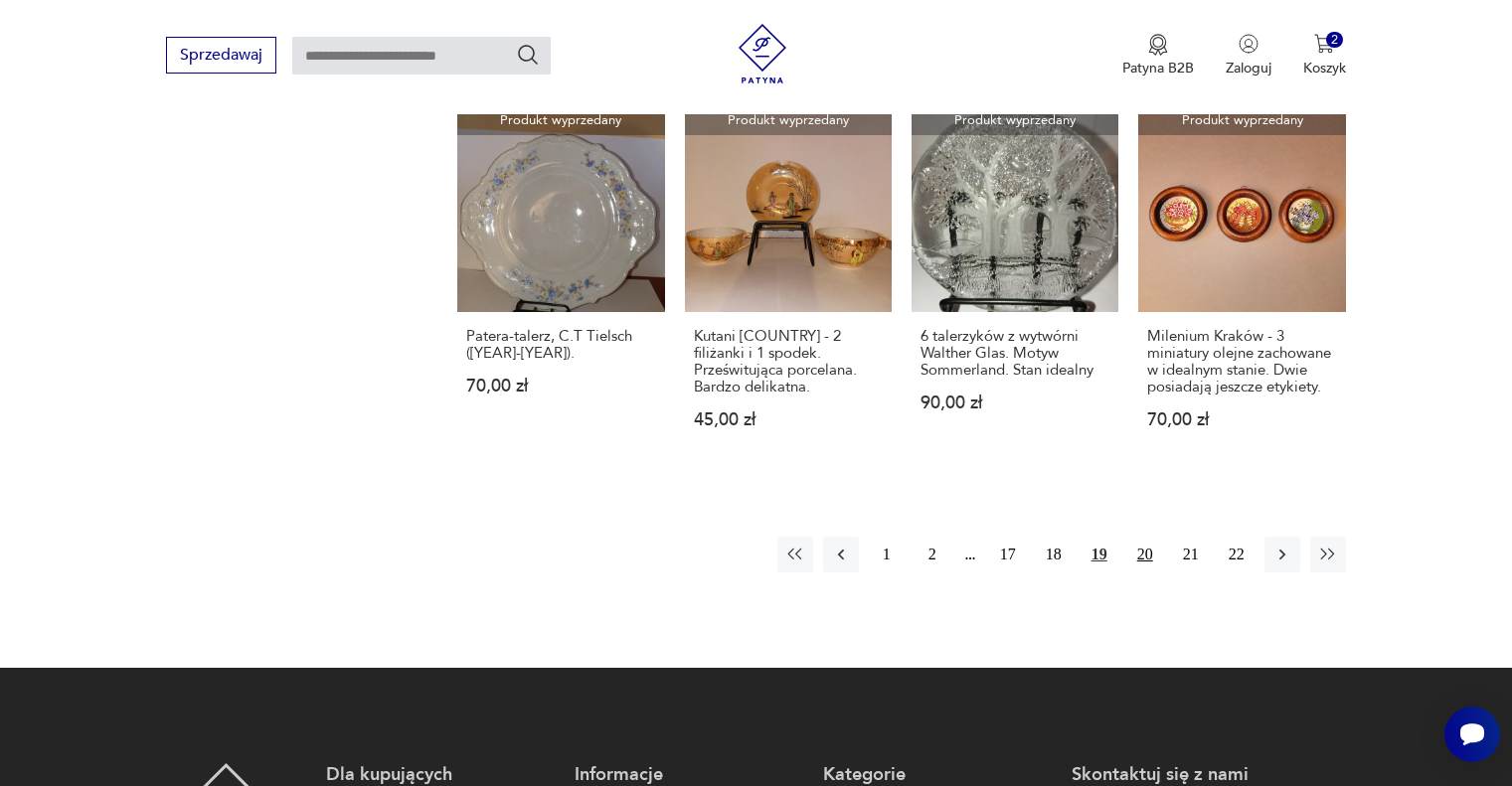 click on "20" at bounding box center (1145, 554) 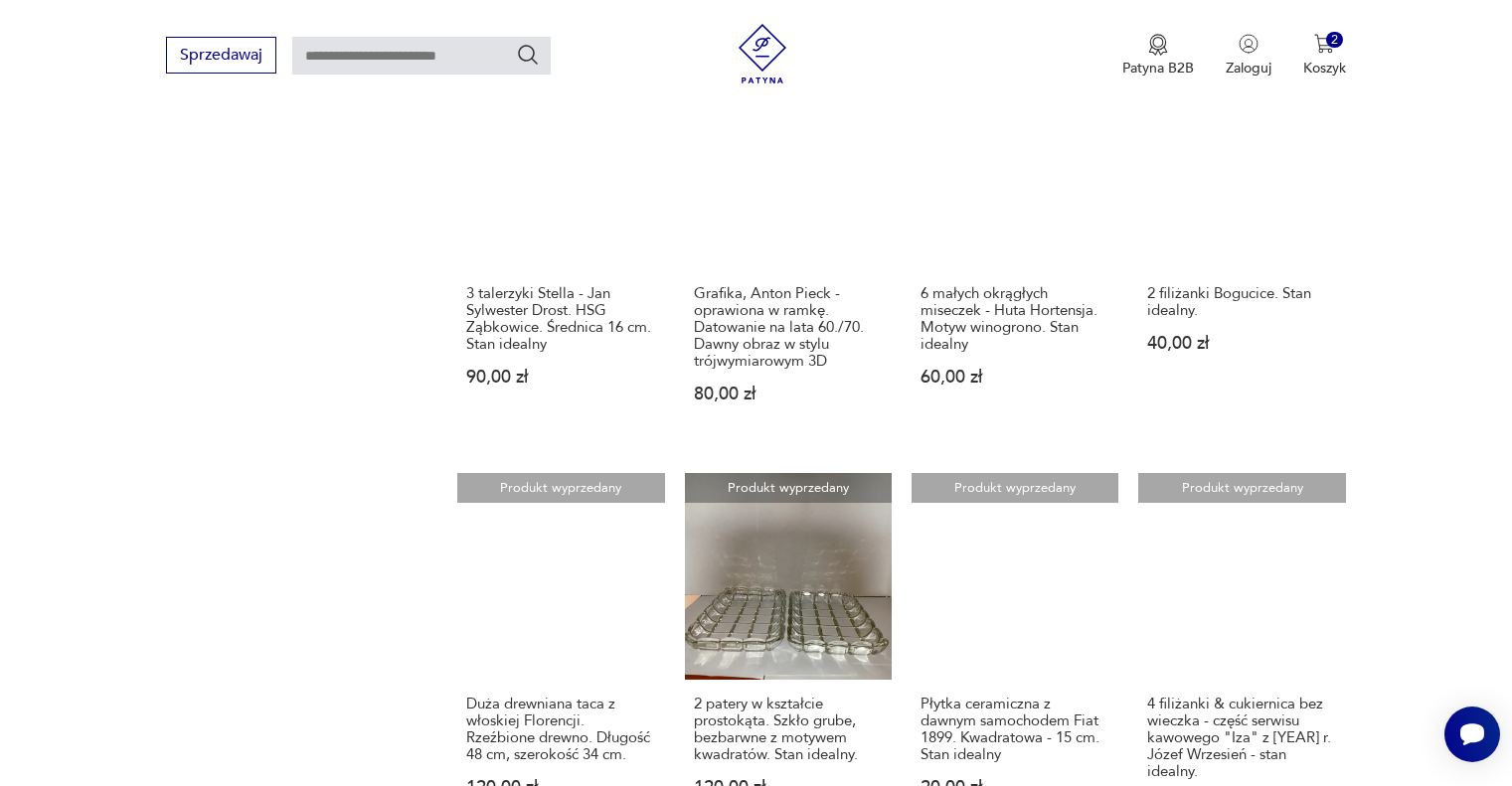 scroll, scrollTop: 1502, scrollLeft: 0, axis: vertical 